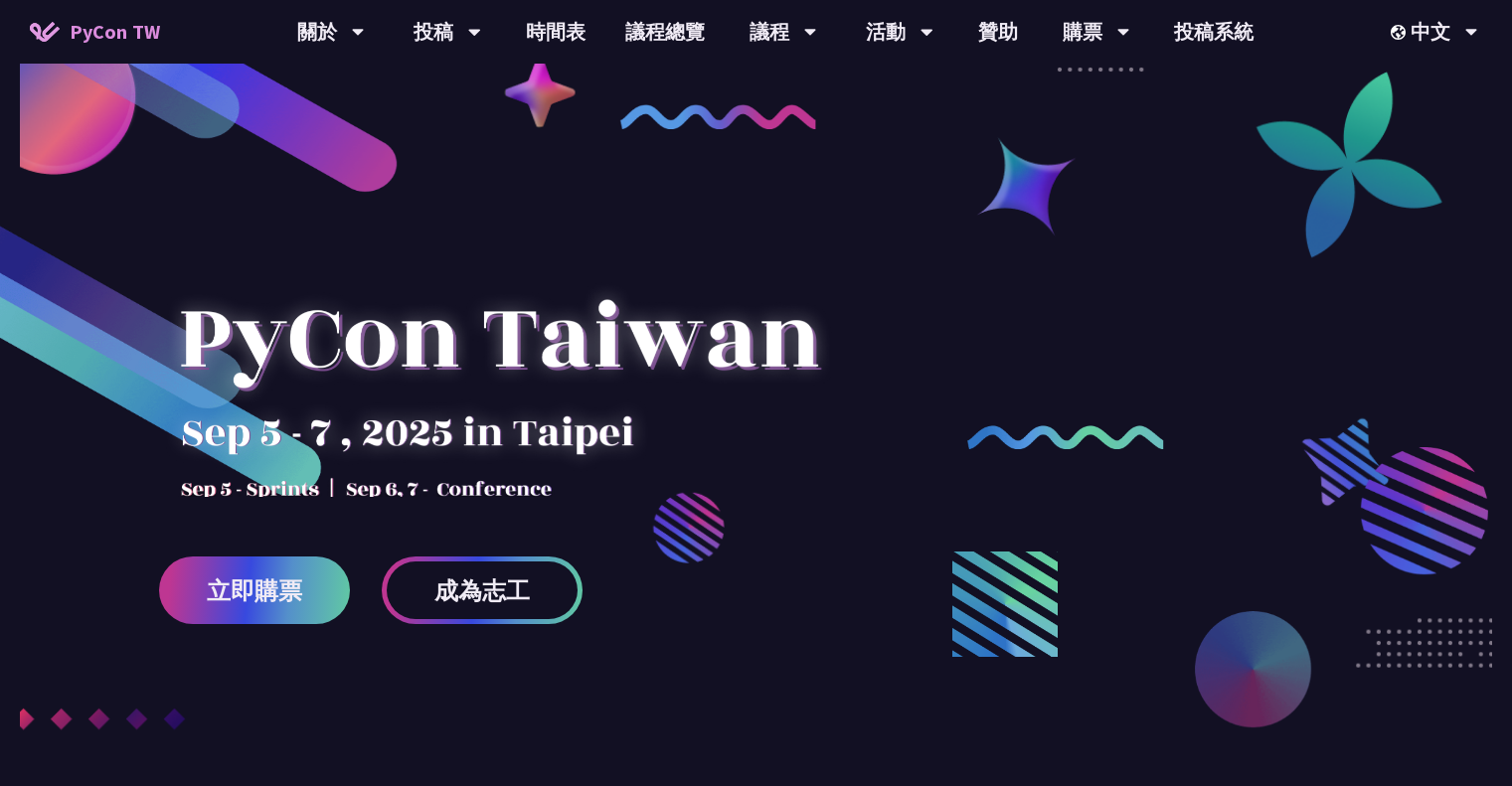 scroll, scrollTop: 0, scrollLeft: 0, axis: both 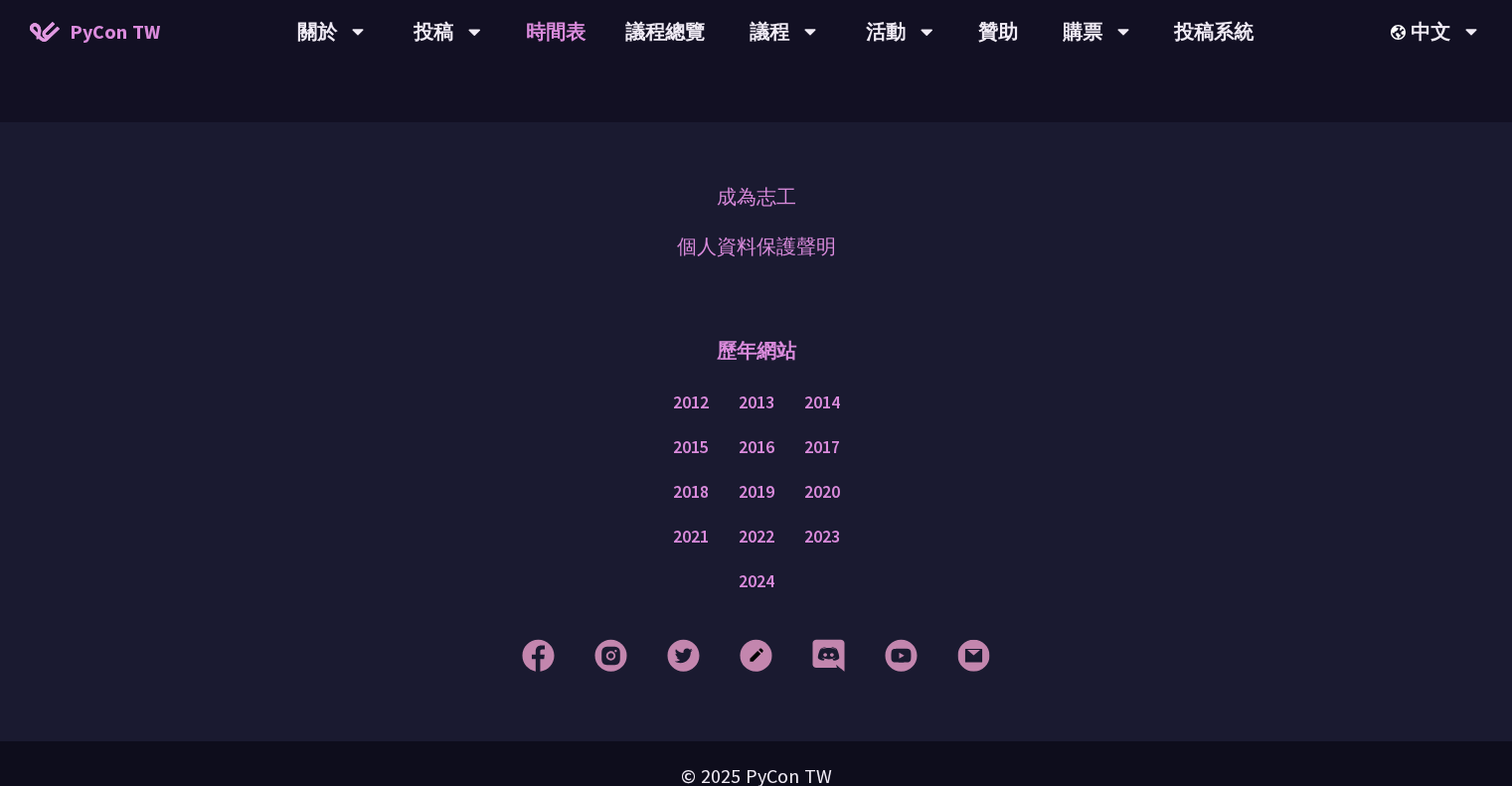 click on "時間表" at bounding box center (556, 32) 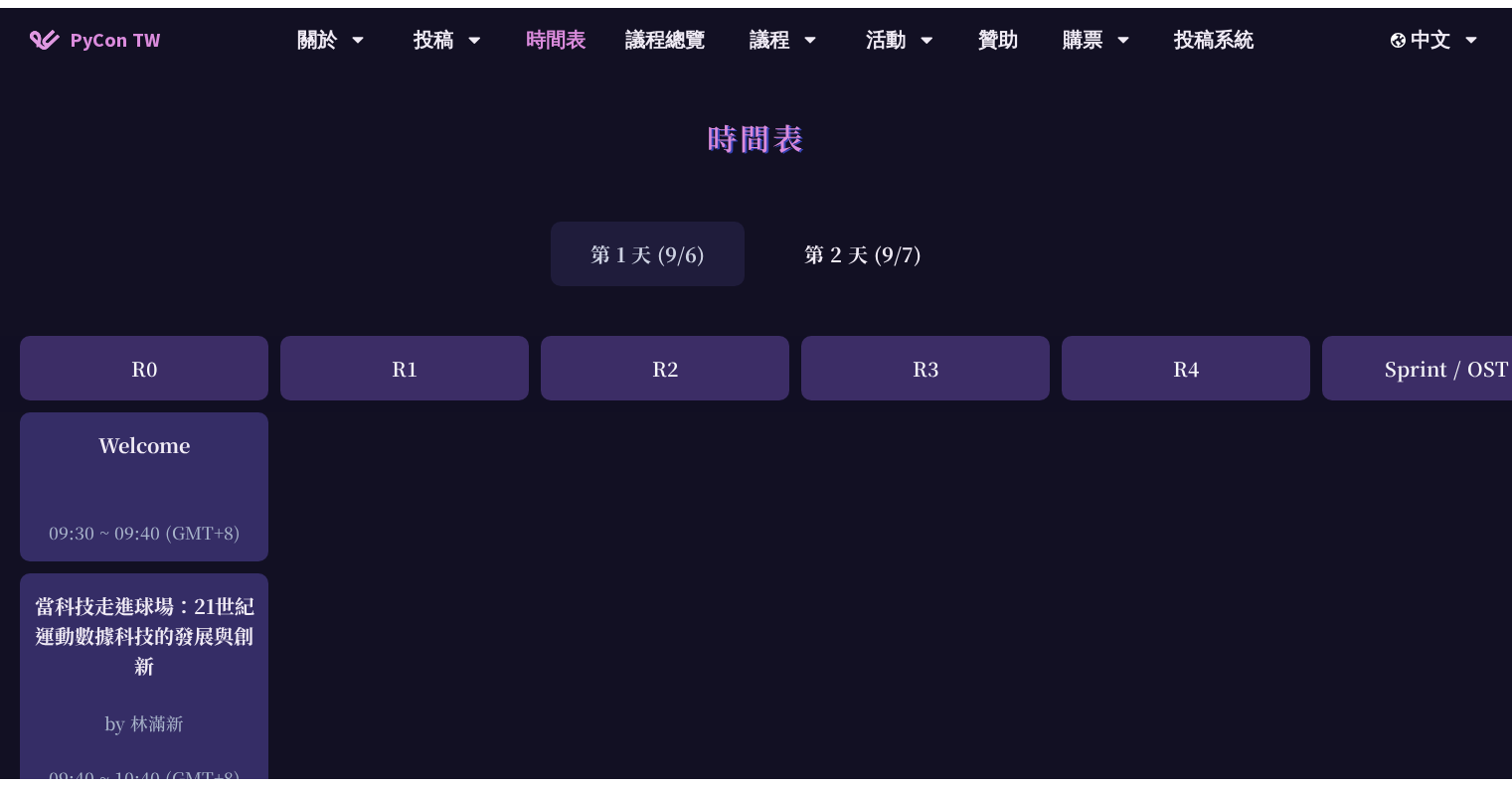 scroll, scrollTop: 98, scrollLeft: 0, axis: vertical 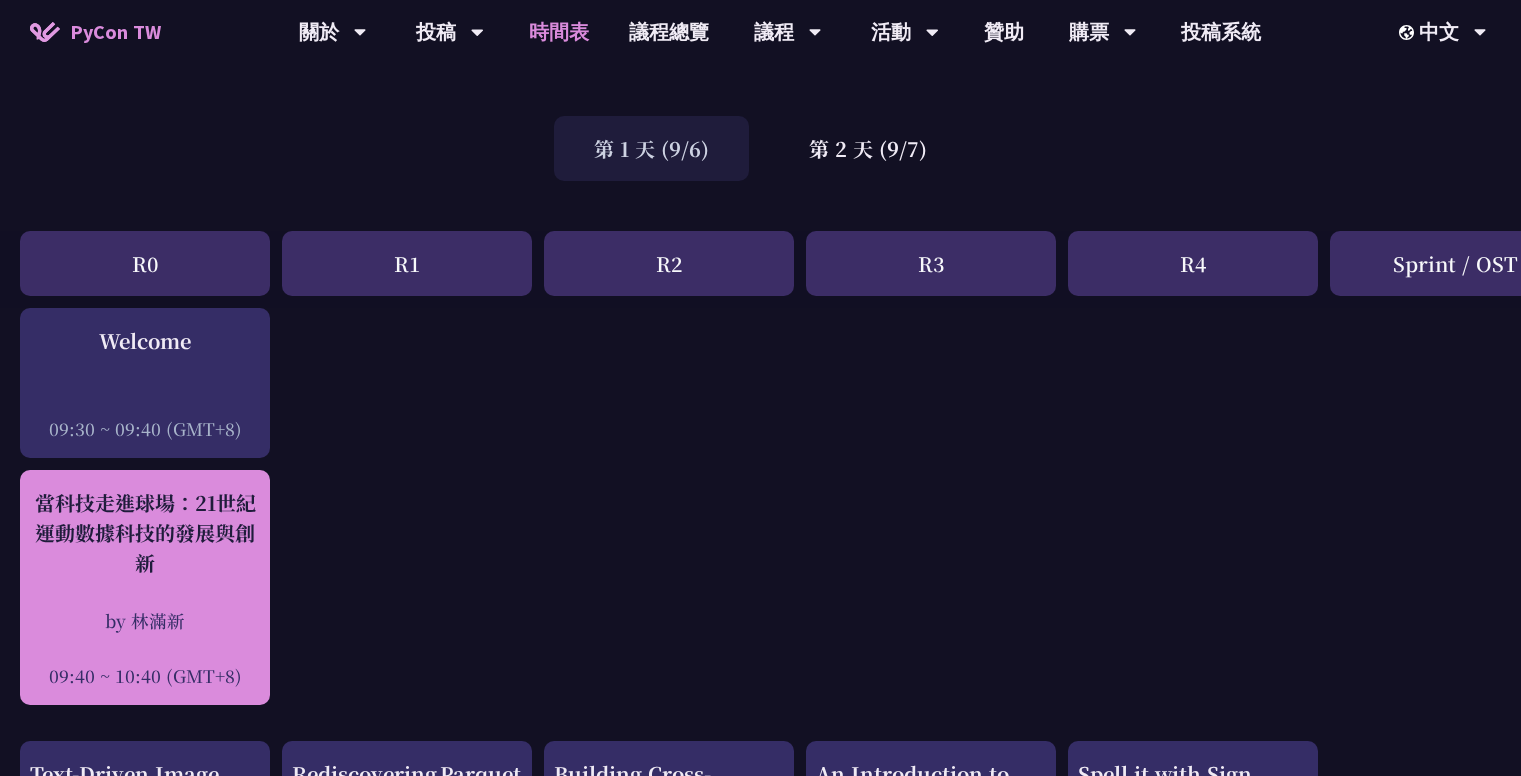 click on "當科技走進球場：21世紀運動數據科技的發展與創新" at bounding box center (145, 533) 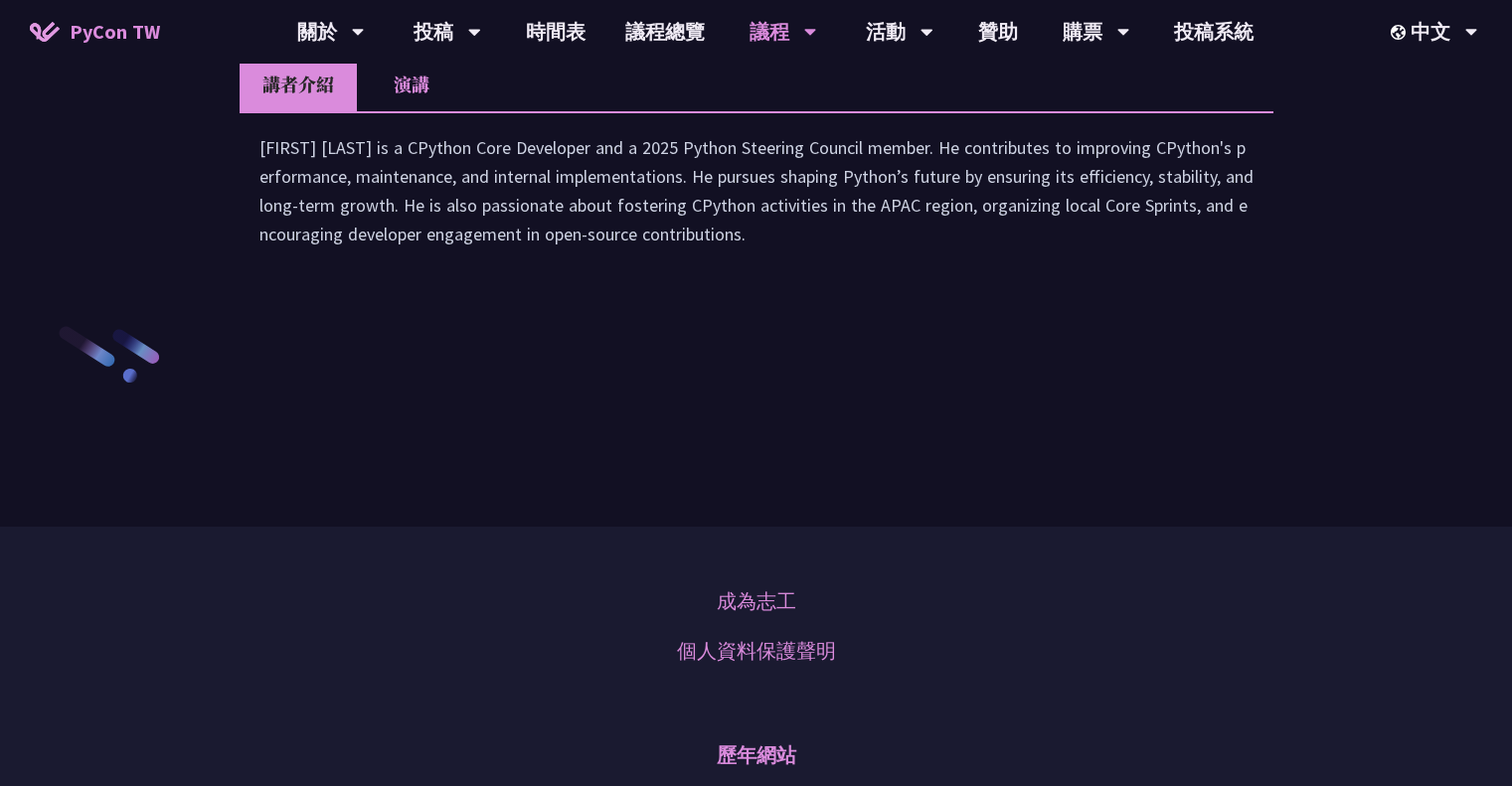 scroll, scrollTop: 2982, scrollLeft: 0, axis: vertical 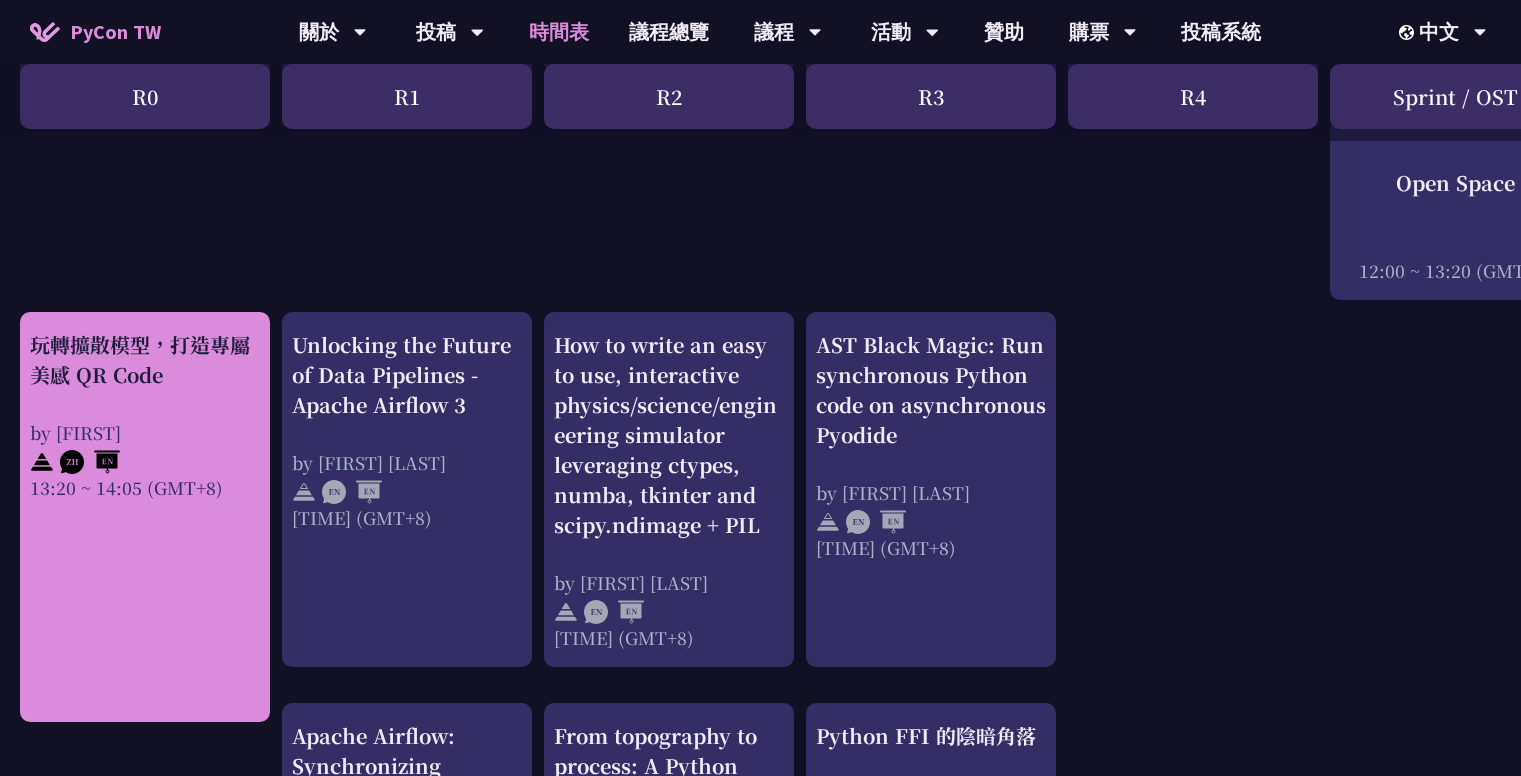click on "玩轉擴散模型，打造專屬美感 QR Code
by [FIRST]
[TIME] (GMT+8)" at bounding box center [145, 415] 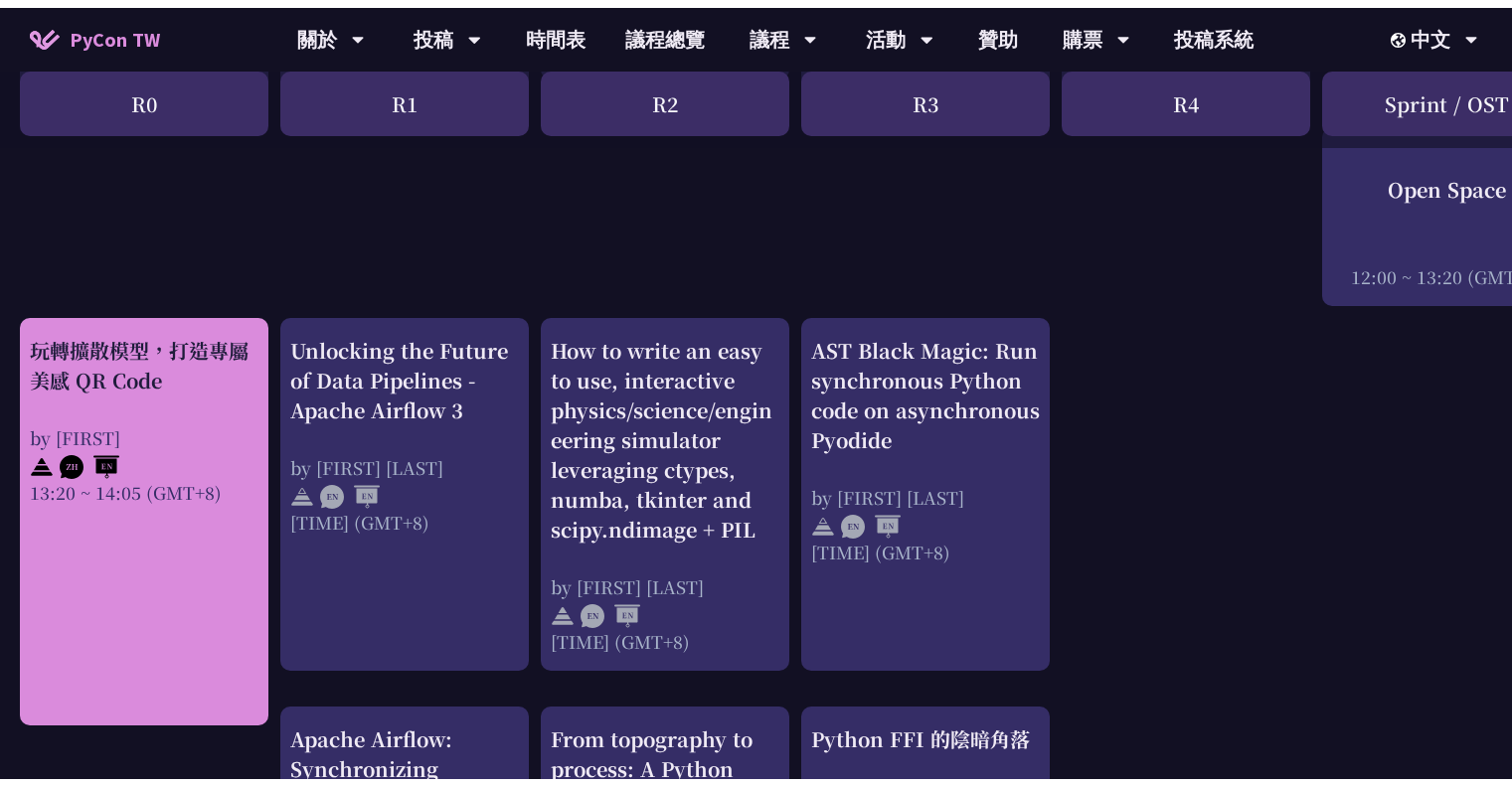 scroll, scrollTop: 0, scrollLeft: 0, axis: both 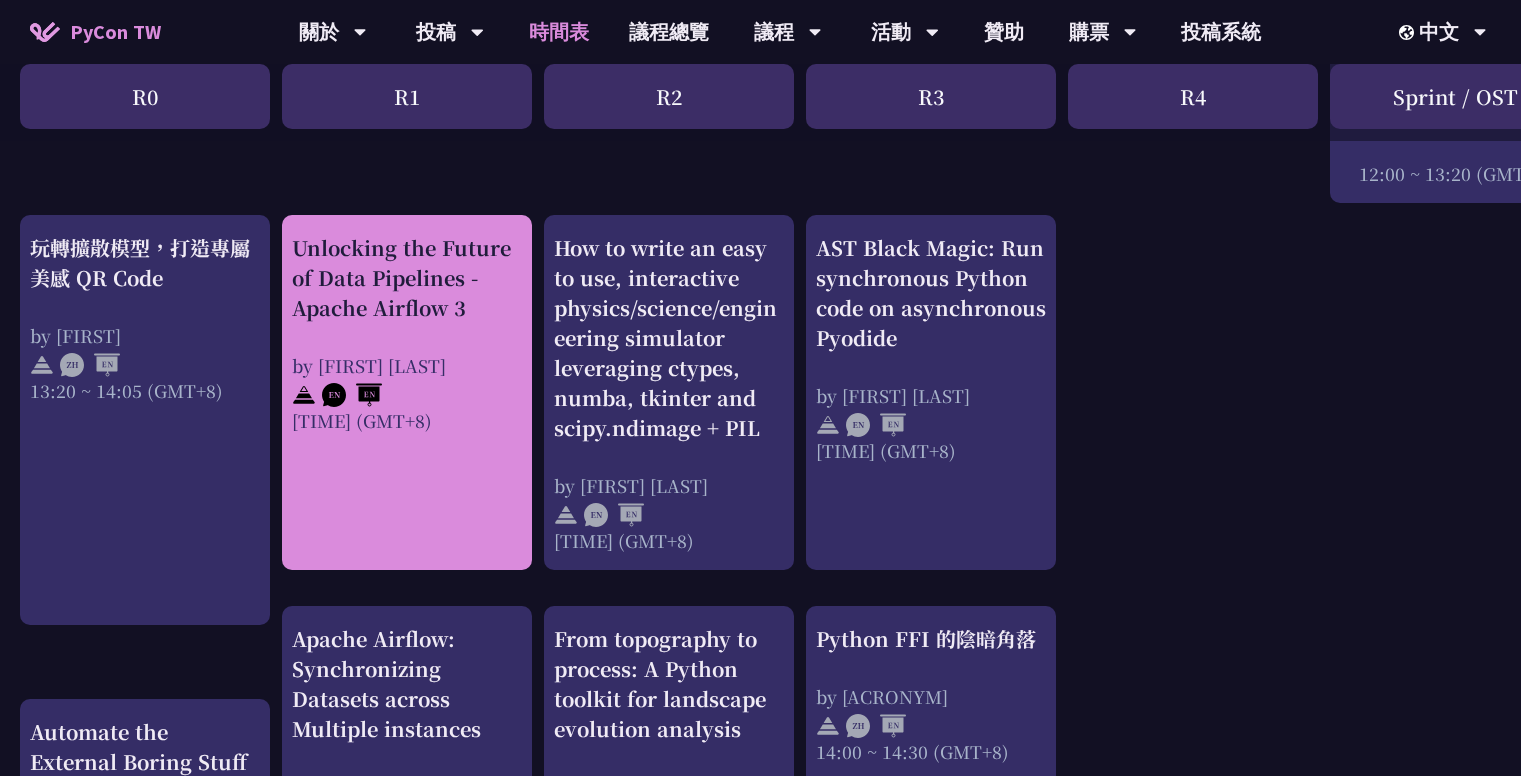 click on "Unlocking the Future of Data Pipelines - Apache Airflow 3
by [FIRST] [LAST]
[TIME] (GMT+8)" at bounding box center (407, 333) 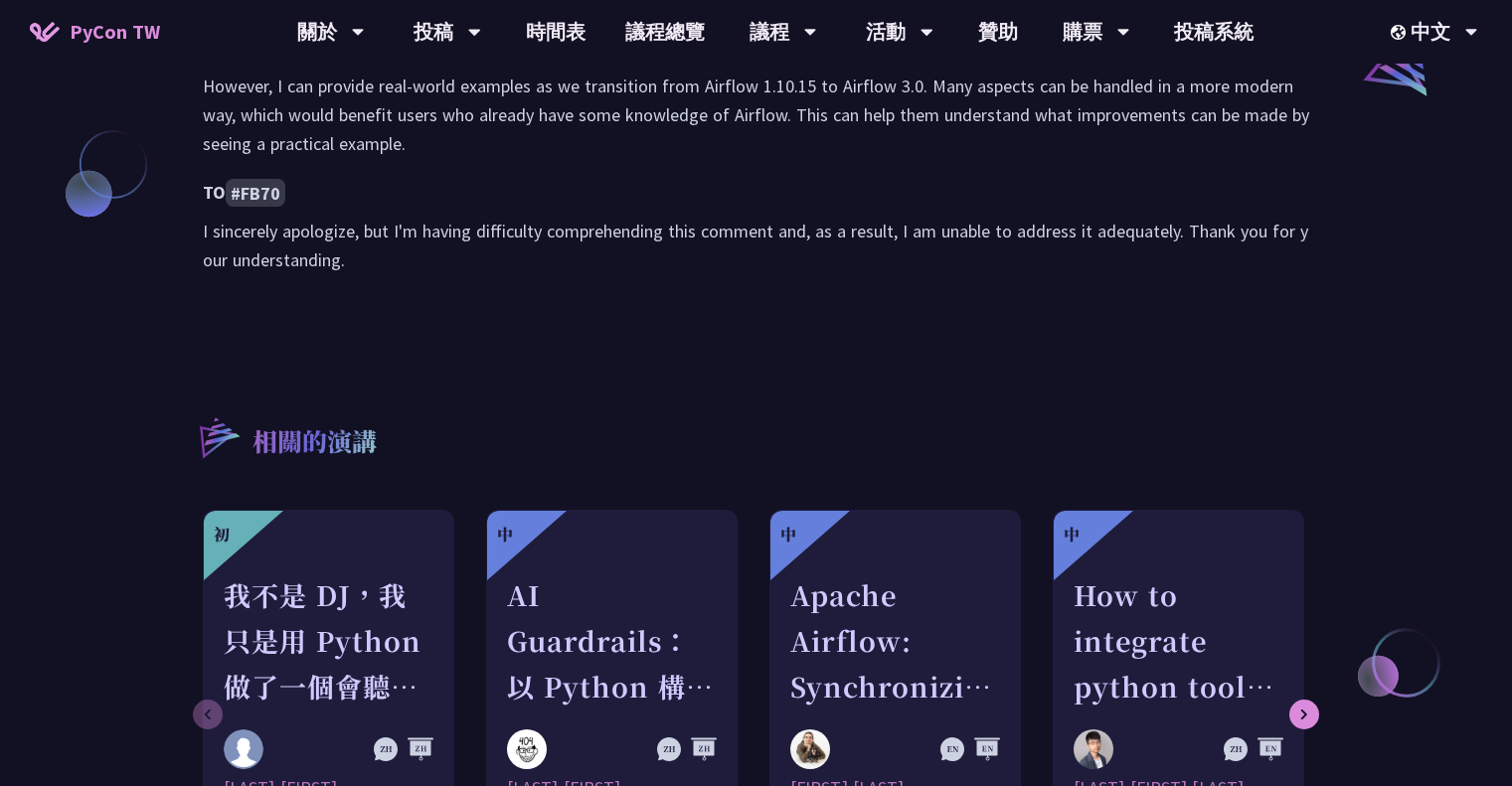 scroll, scrollTop: 1690, scrollLeft: 0, axis: vertical 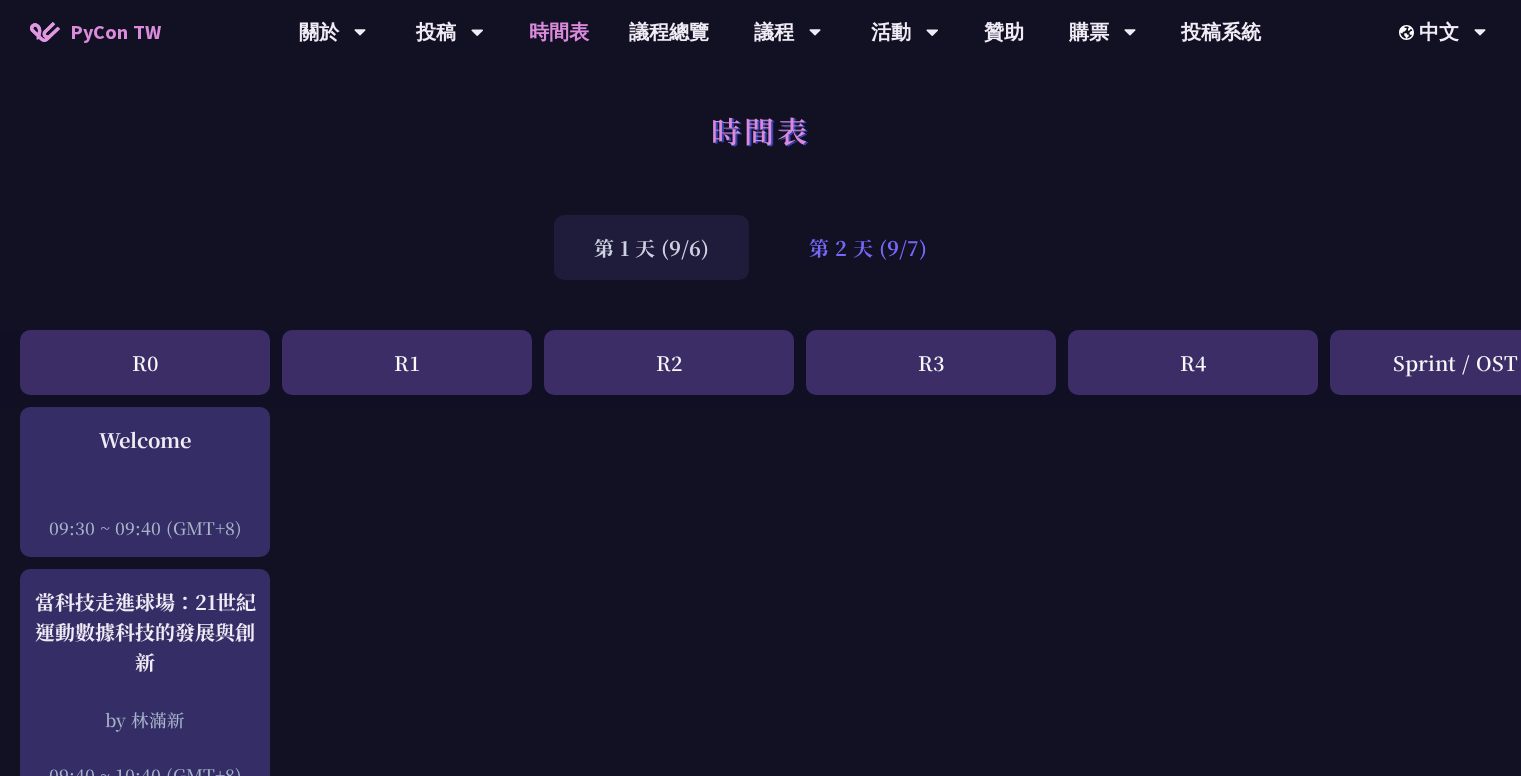 click on "第 2 天 (9/7)" at bounding box center (868, 247) 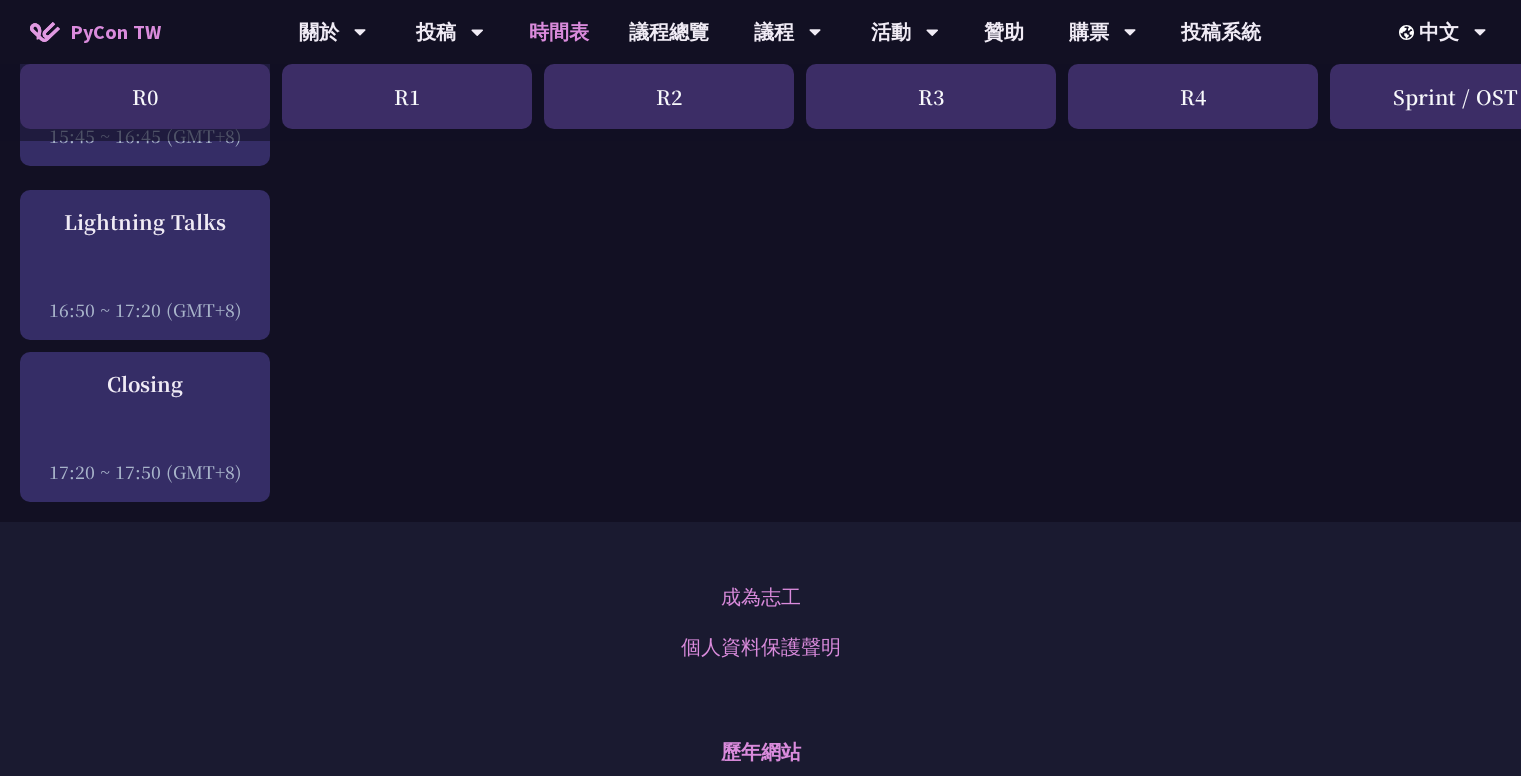 scroll, scrollTop: 2700, scrollLeft: 0, axis: vertical 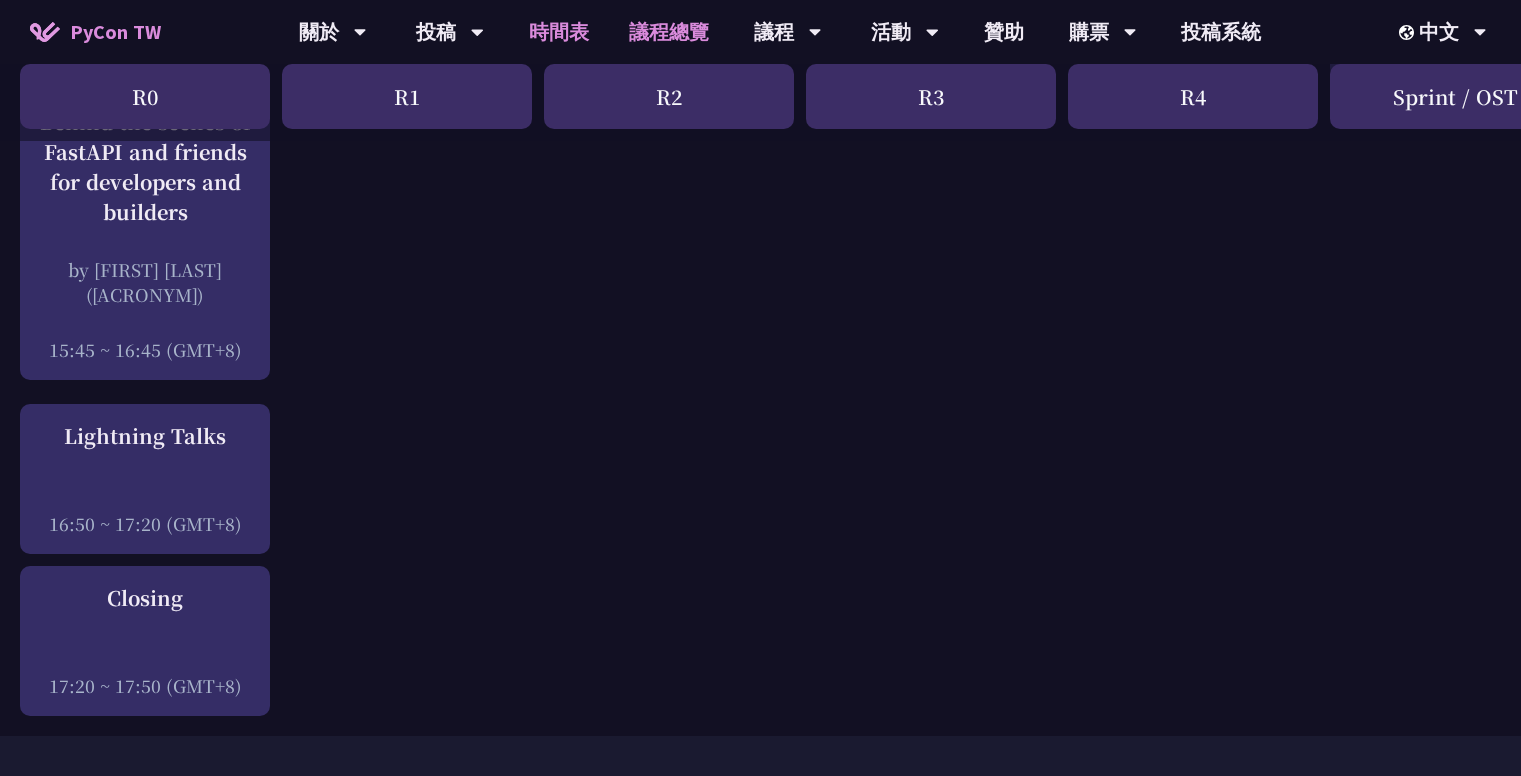 click on "議程總覽" at bounding box center [669, 32] 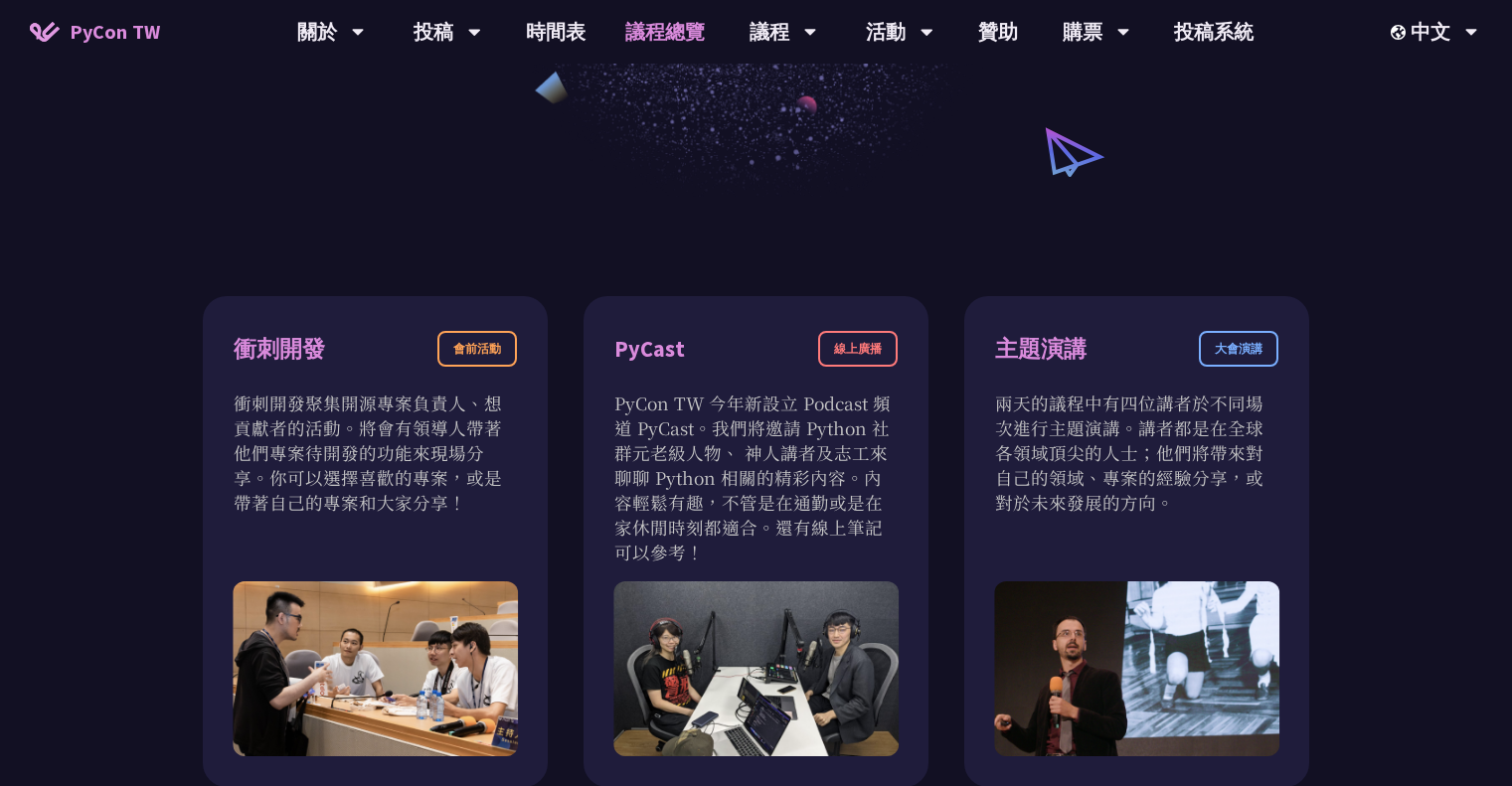 scroll, scrollTop: 497, scrollLeft: 0, axis: vertical 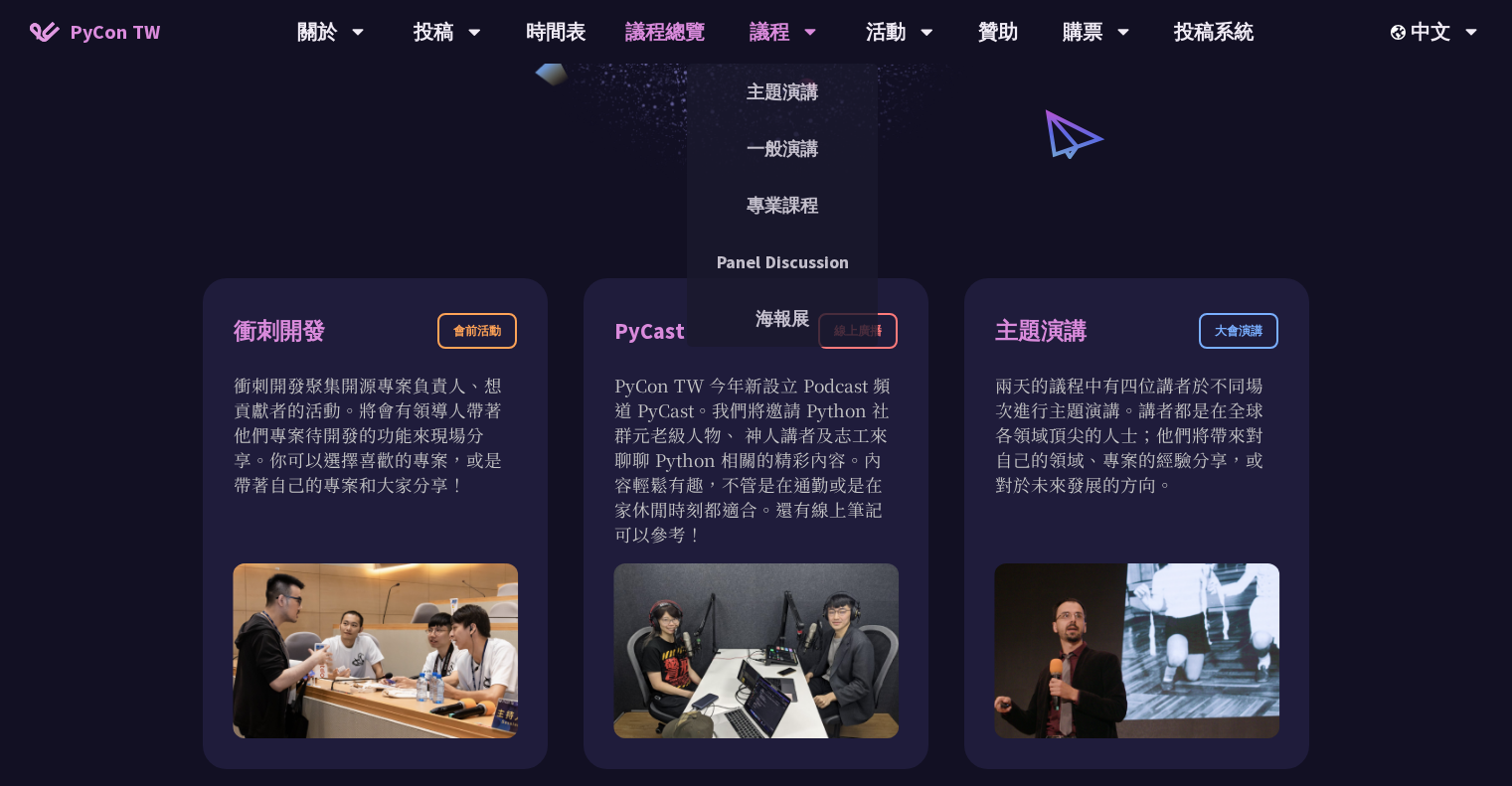 click on "議程" at bounding box center (331, 32) 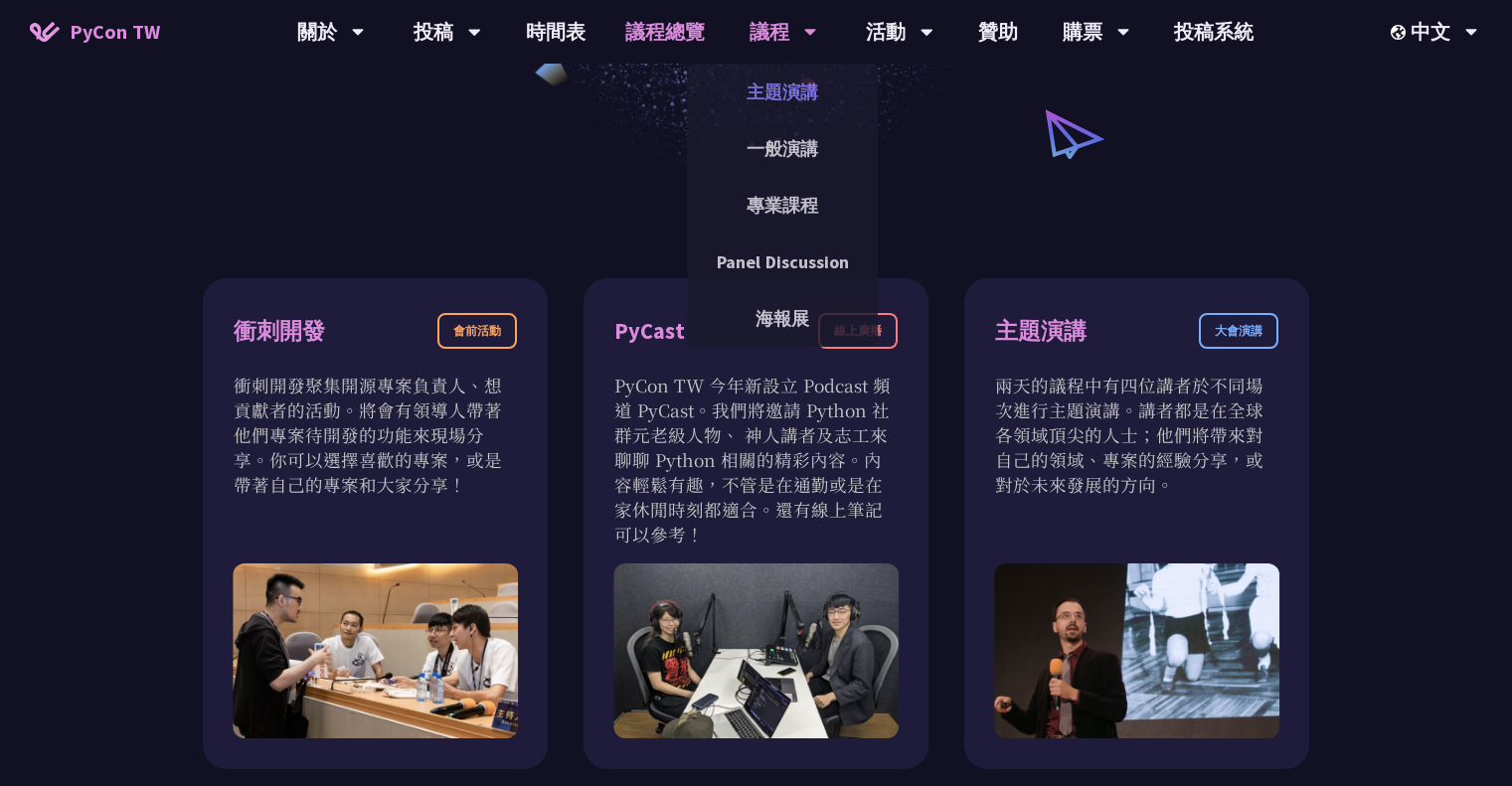 click on "主題演講" at bounding box center (782, 91) 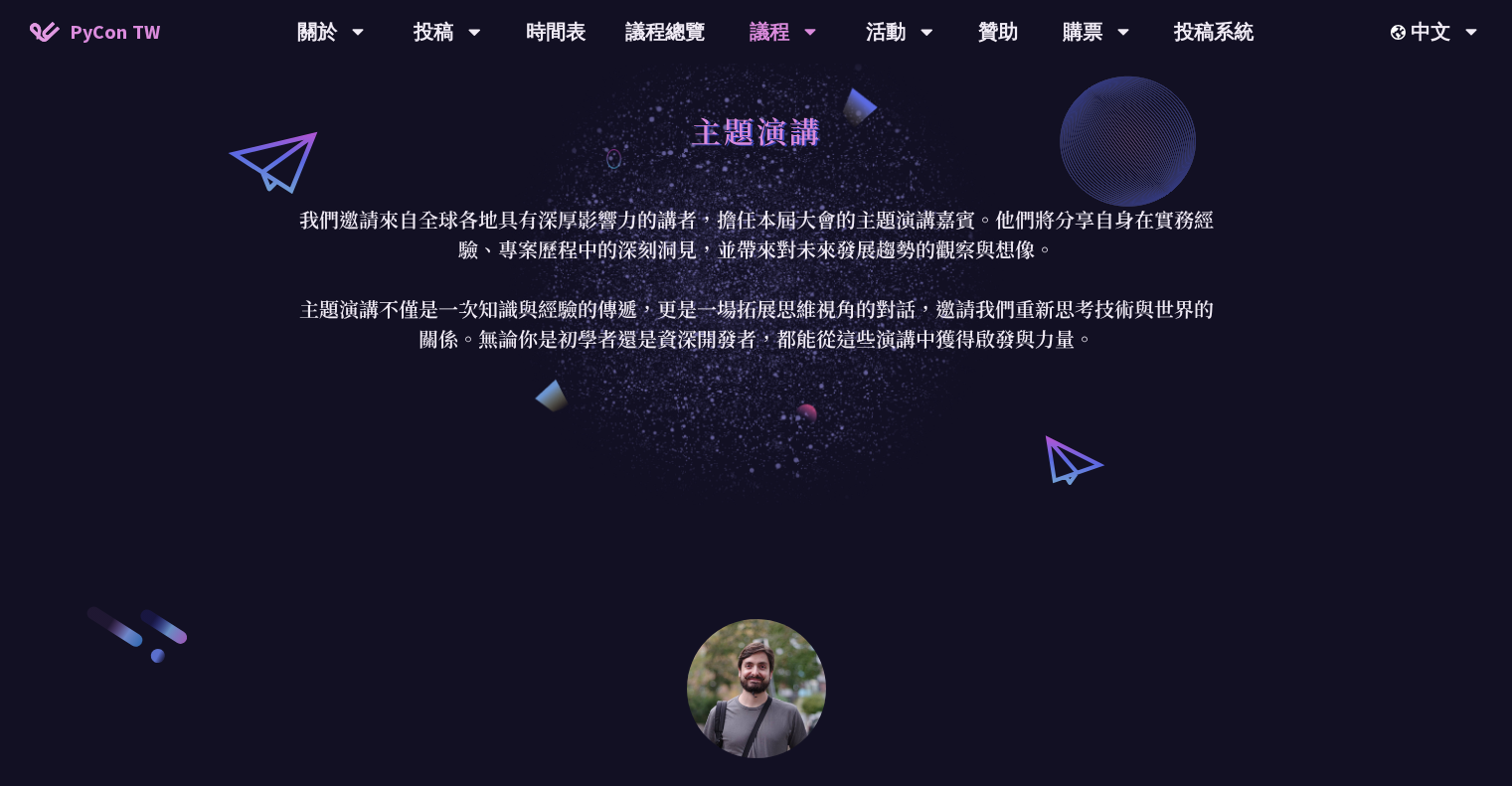 scroll, scrollTop: 0, scrollLeft: 0, axis: both 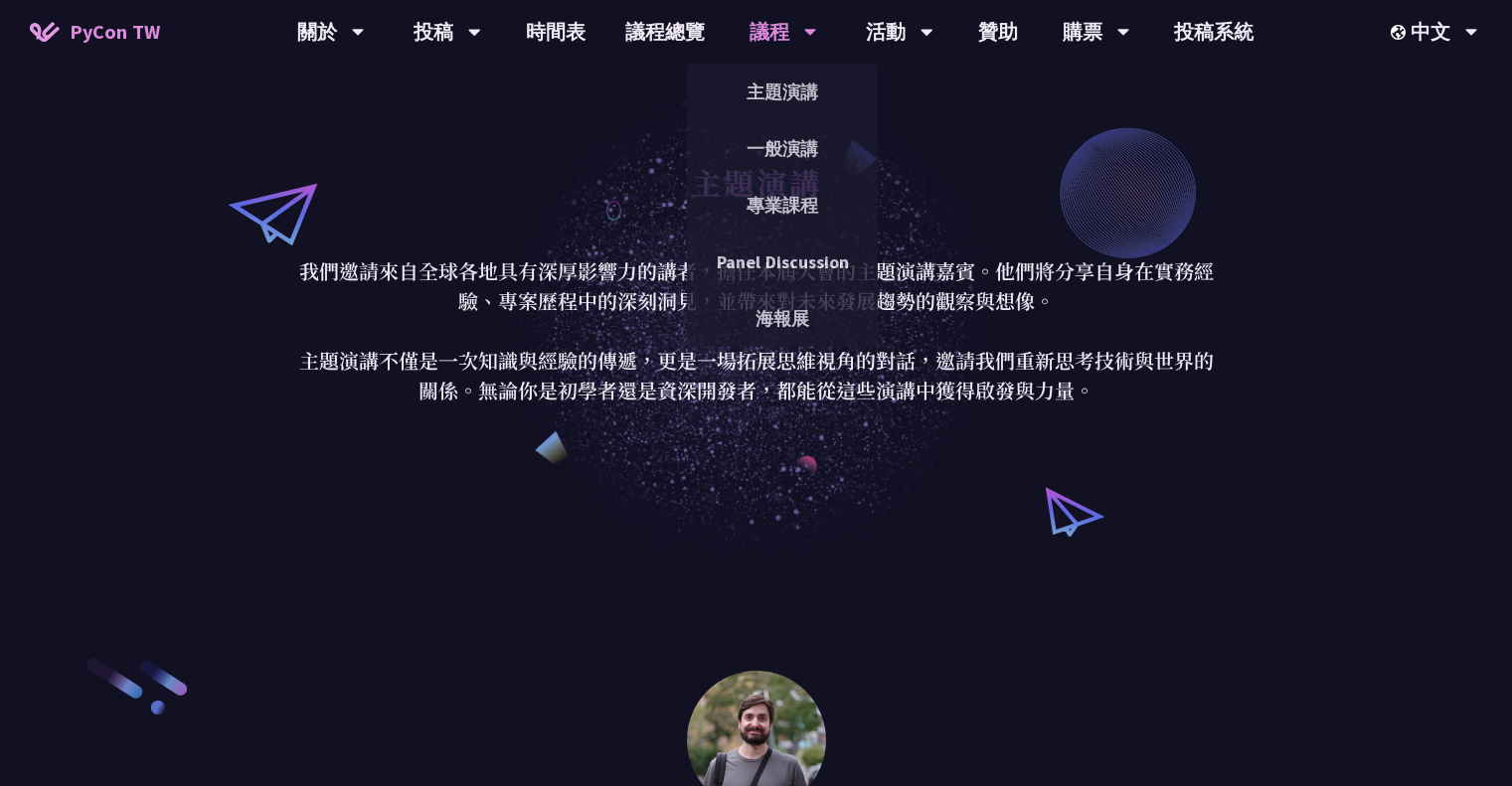 click on "議程" at bounding box center [783, 32] 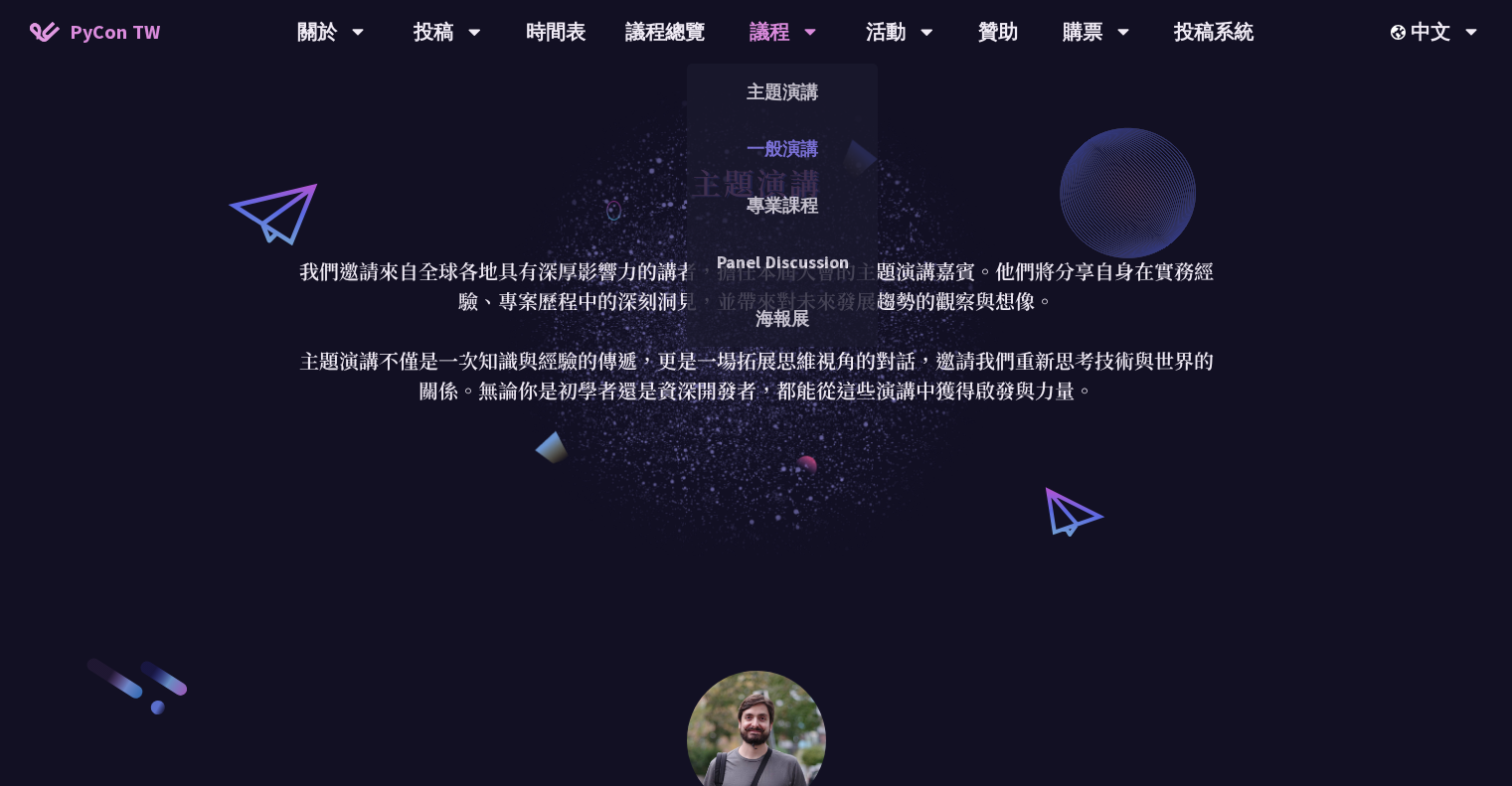 click on "一般演講" at bounding box center [782, 148] 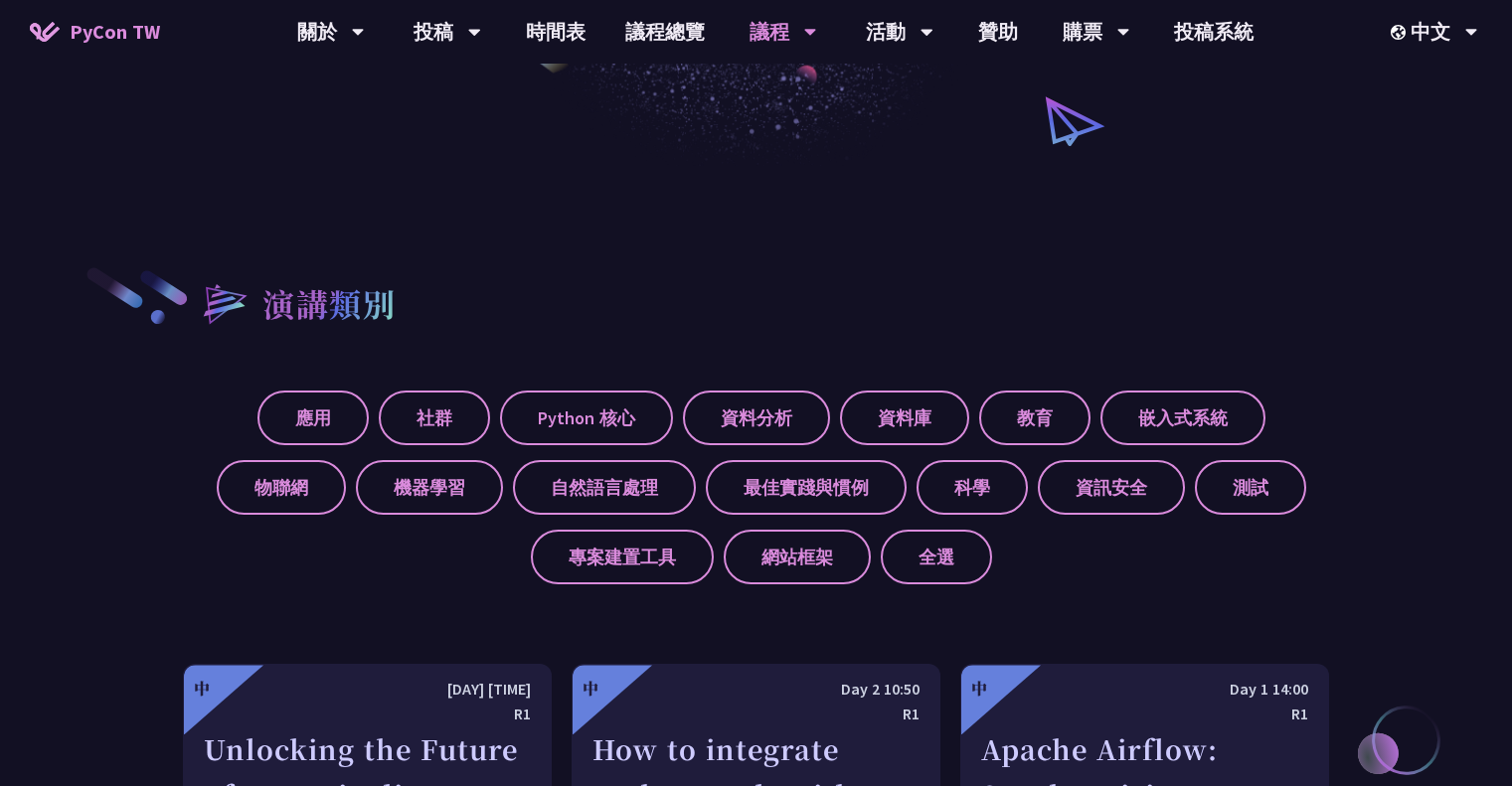 scroll, scrollTop: 497, scrollLeft: 0, axis: vertical 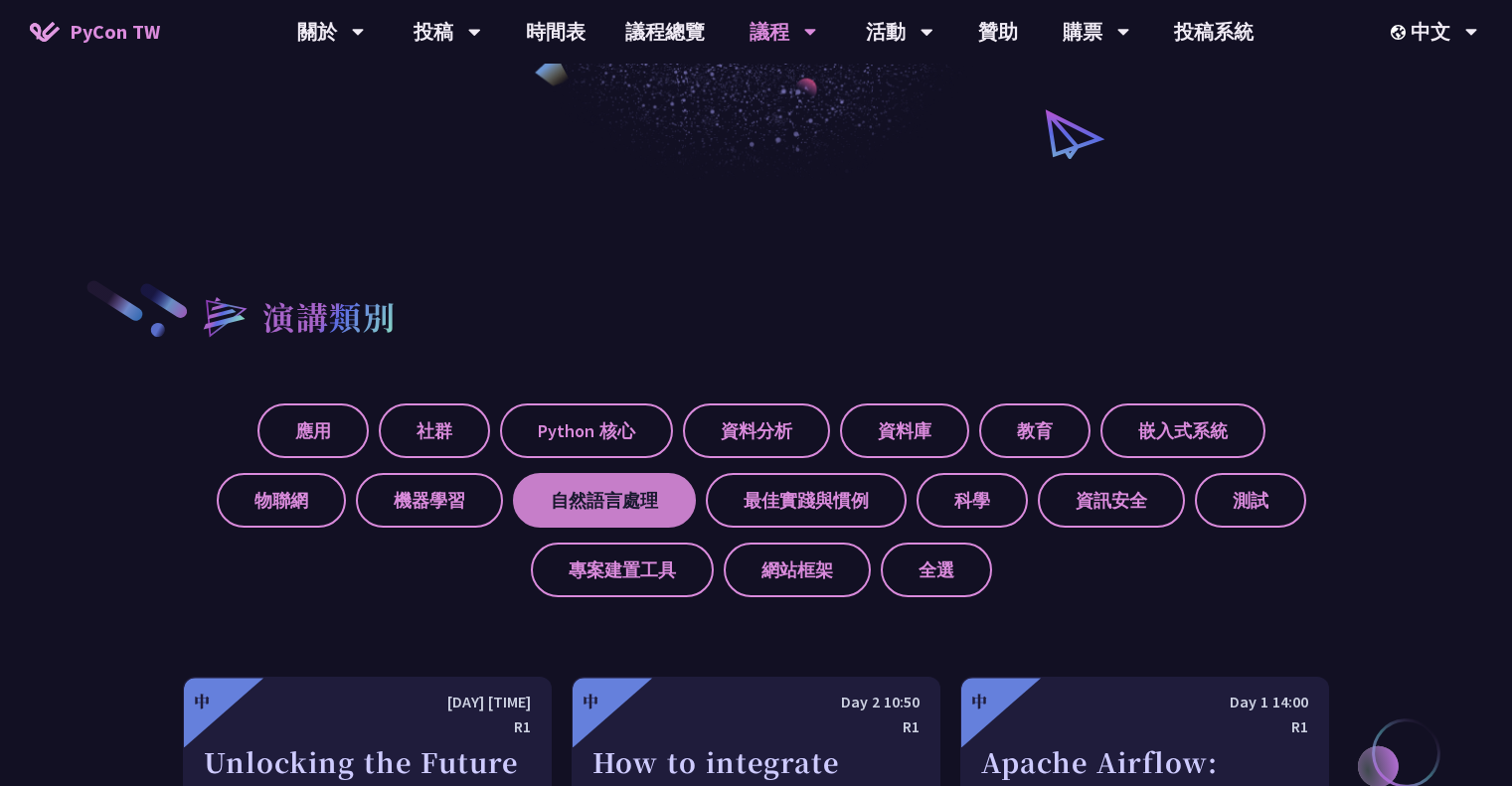 click on "自然語言處理" at bounding box center [604, 500] 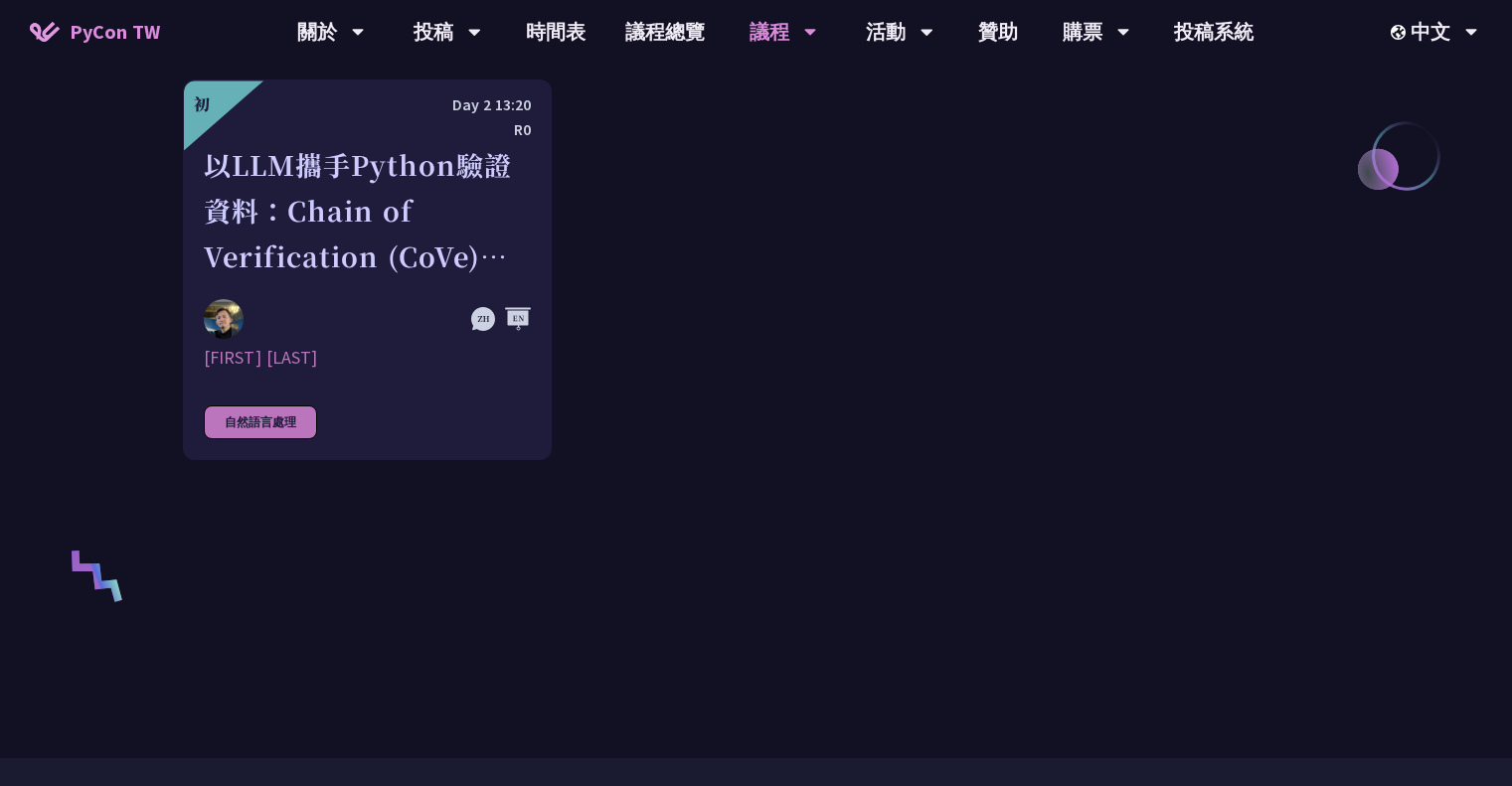 scroll, scrollTop: 697, scrollLeft: 0, axis: vertical 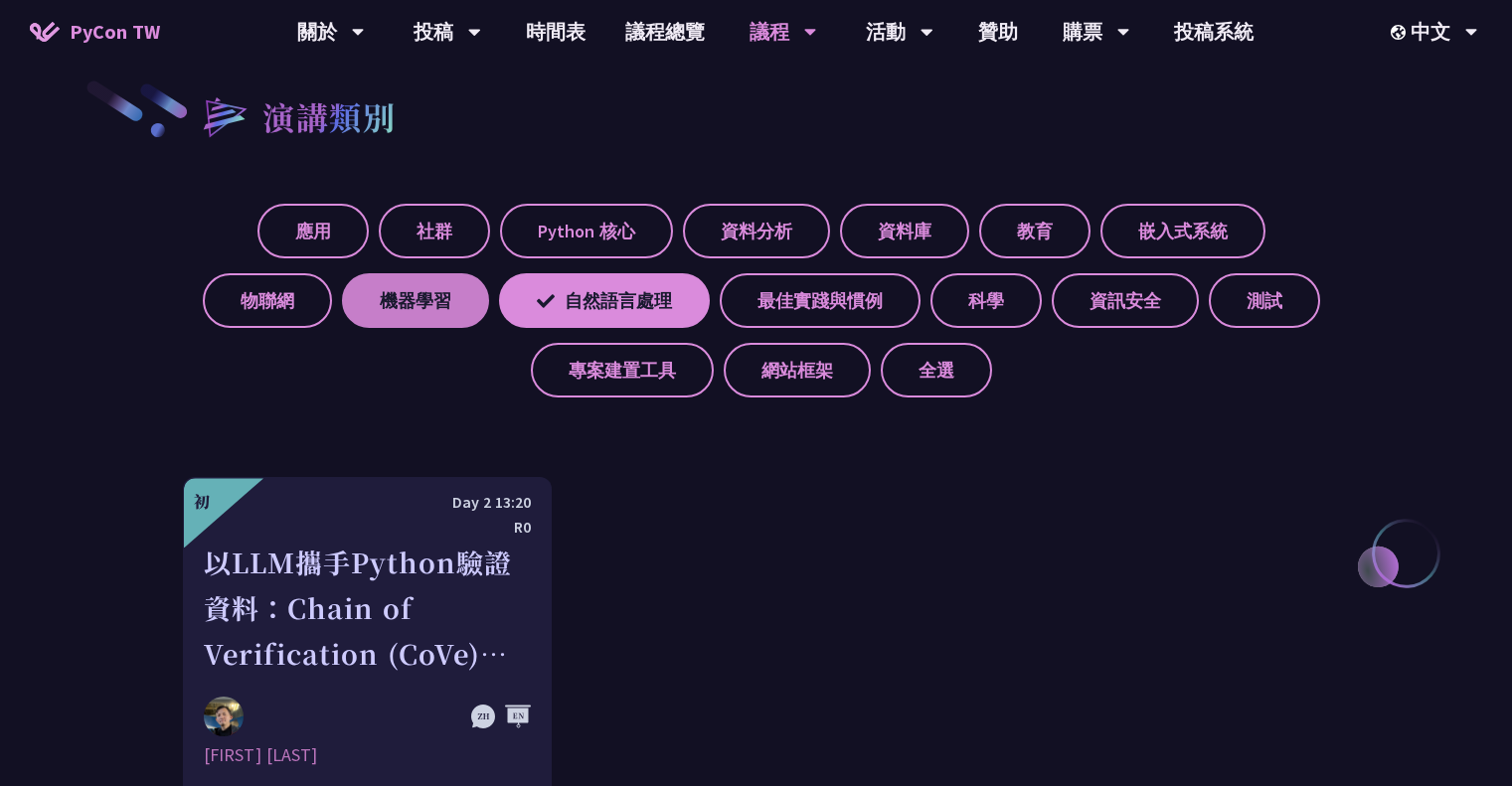click on "機器學習" at bounding box center (416, 300) 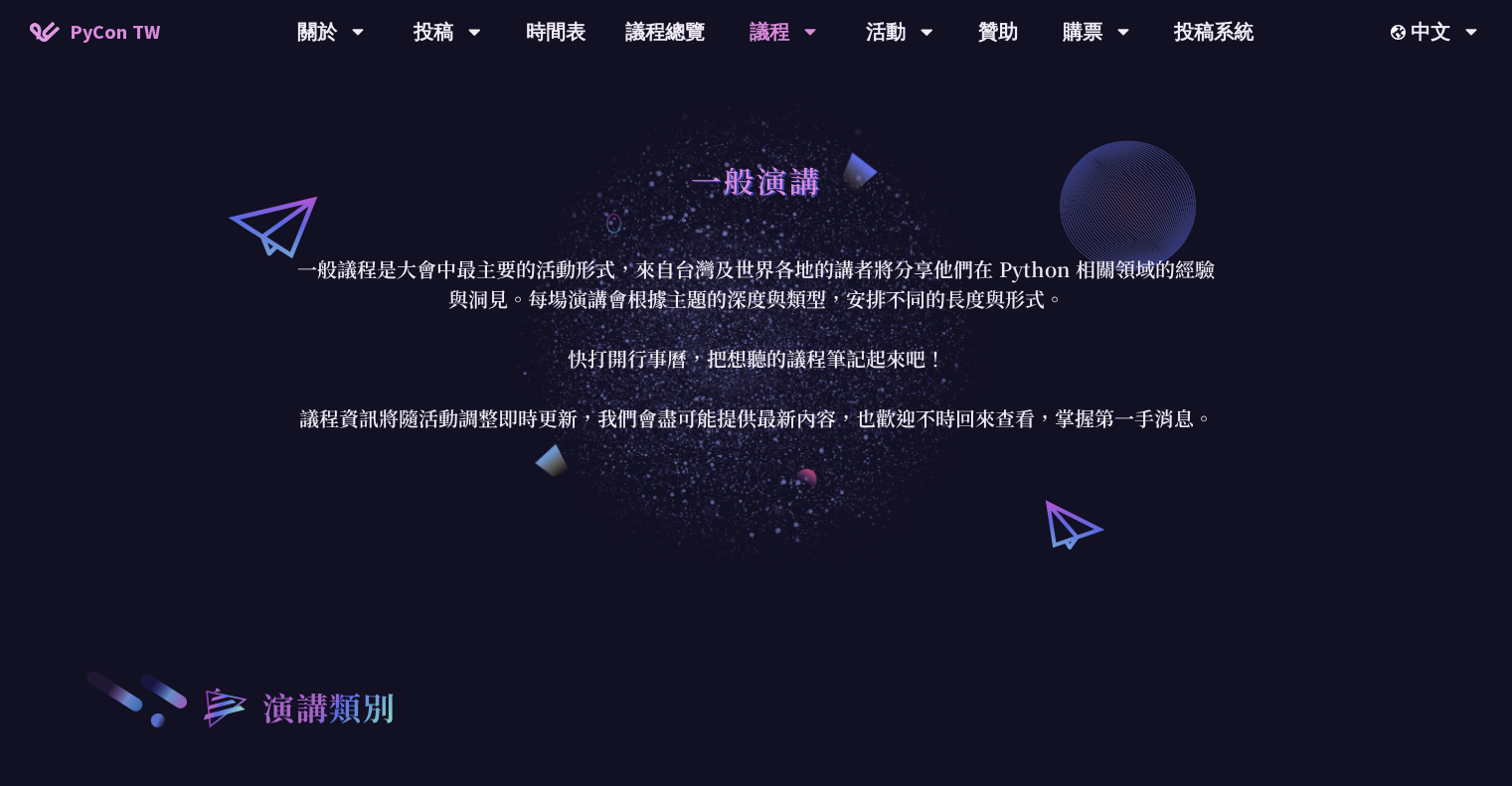 scroll, scrollTop: 0, scrollLeft: 0, axis: both 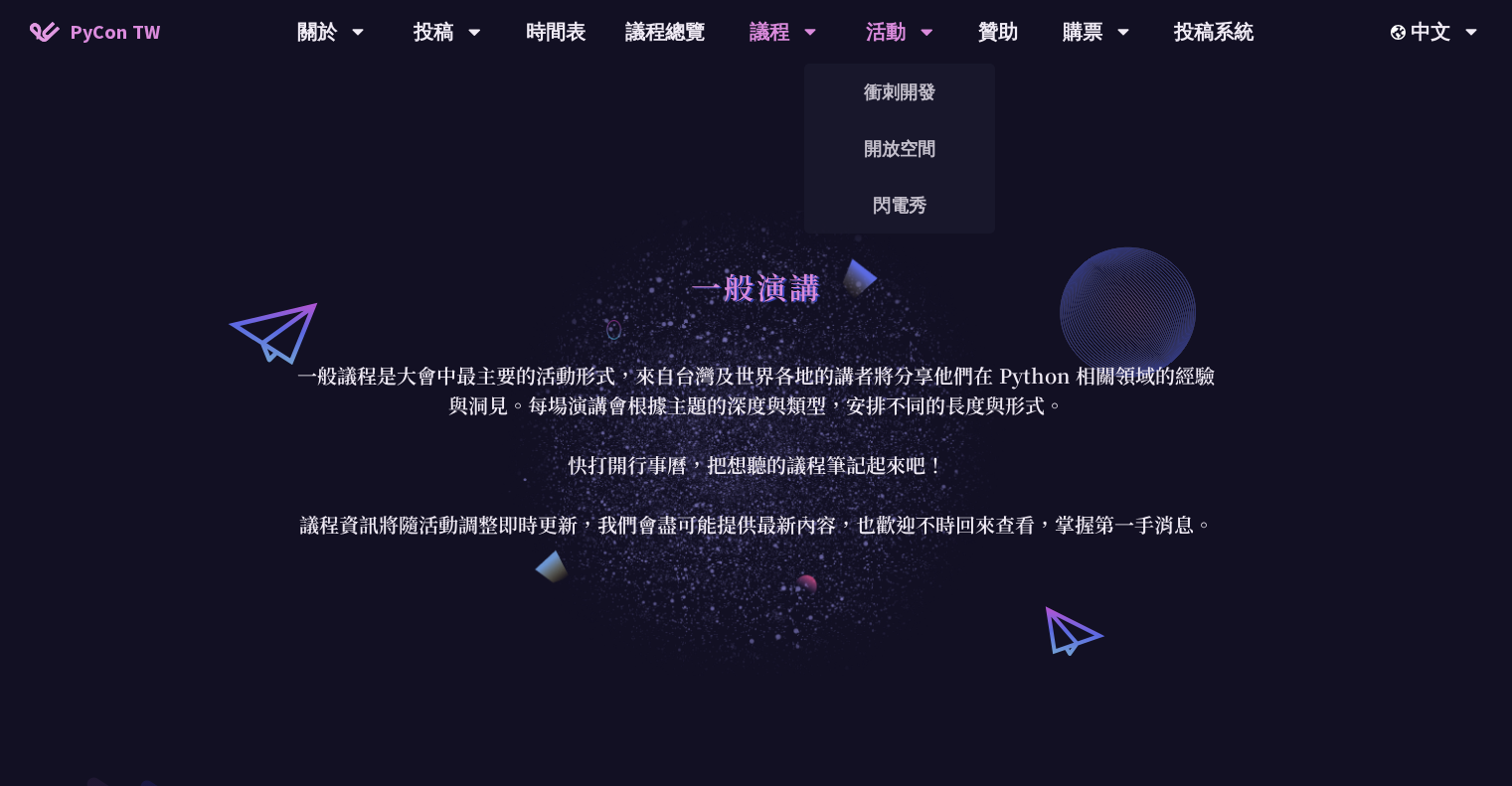 drag, startPoint x: 889, startPoint y: 55, endPoint x: 903, endPoint y: 45, distance: 17.20465 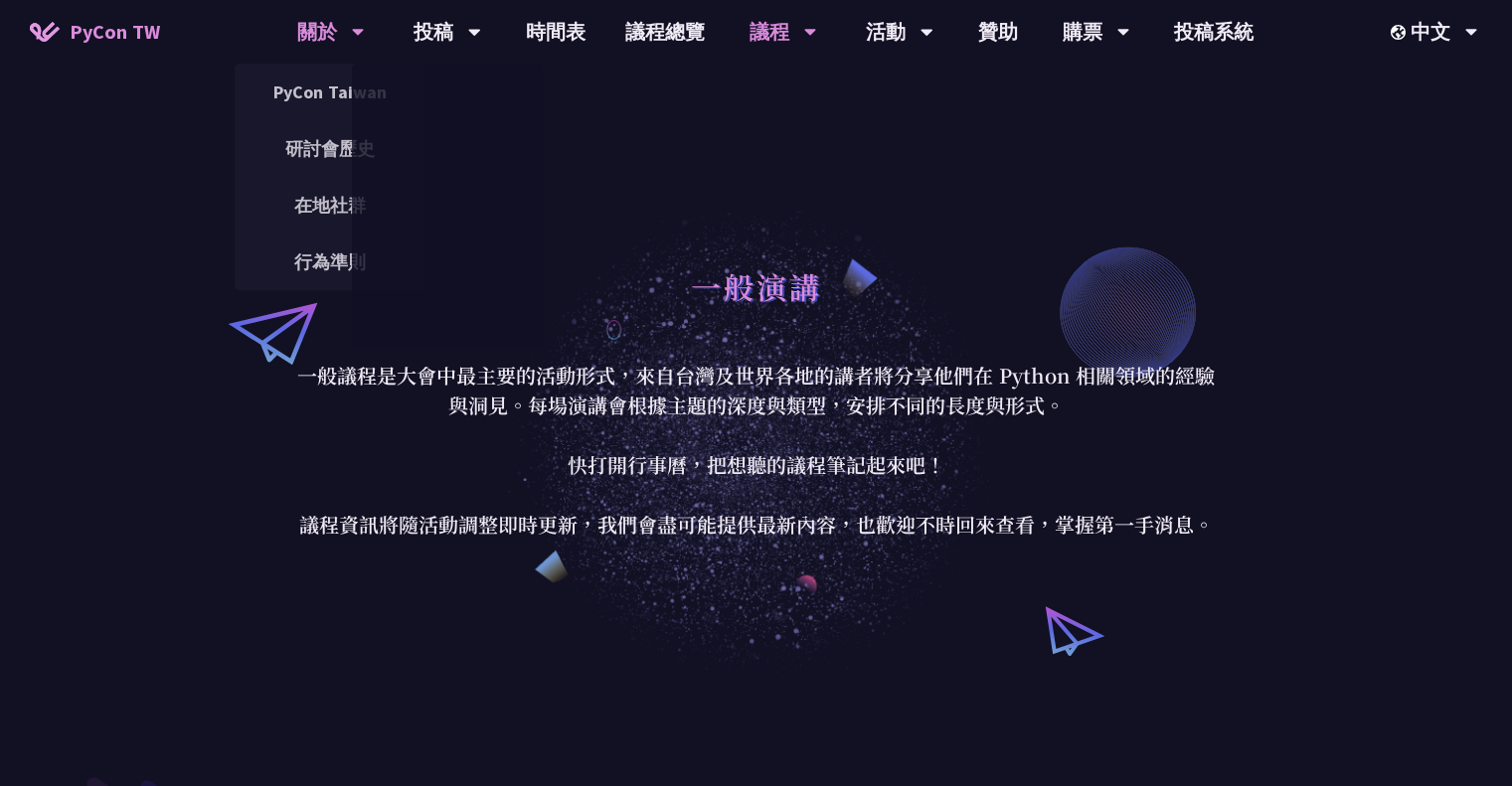 click on "關於" at bounding box center (331, 32) 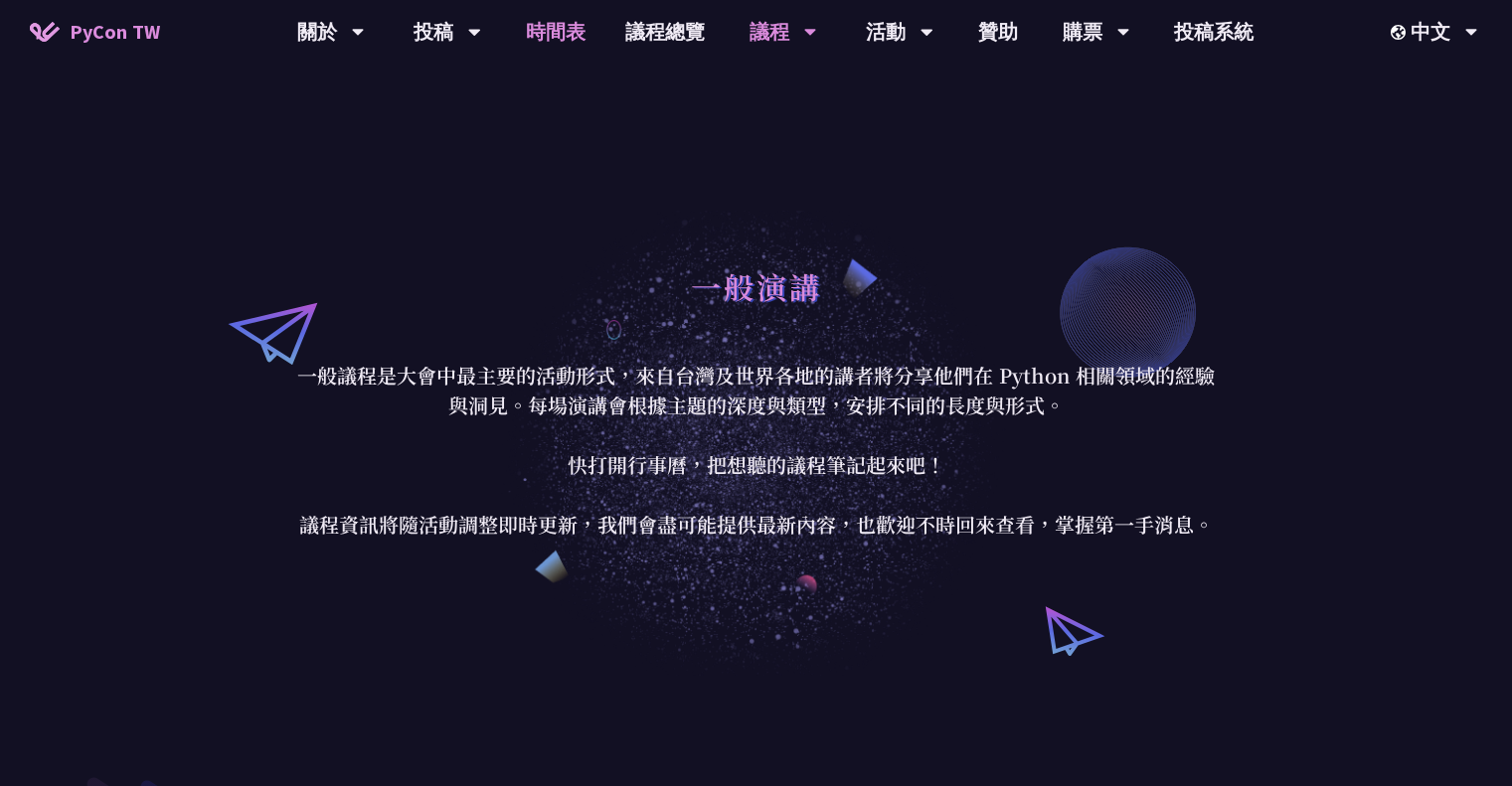 click on "時間表" at bounding box center [556, 32] 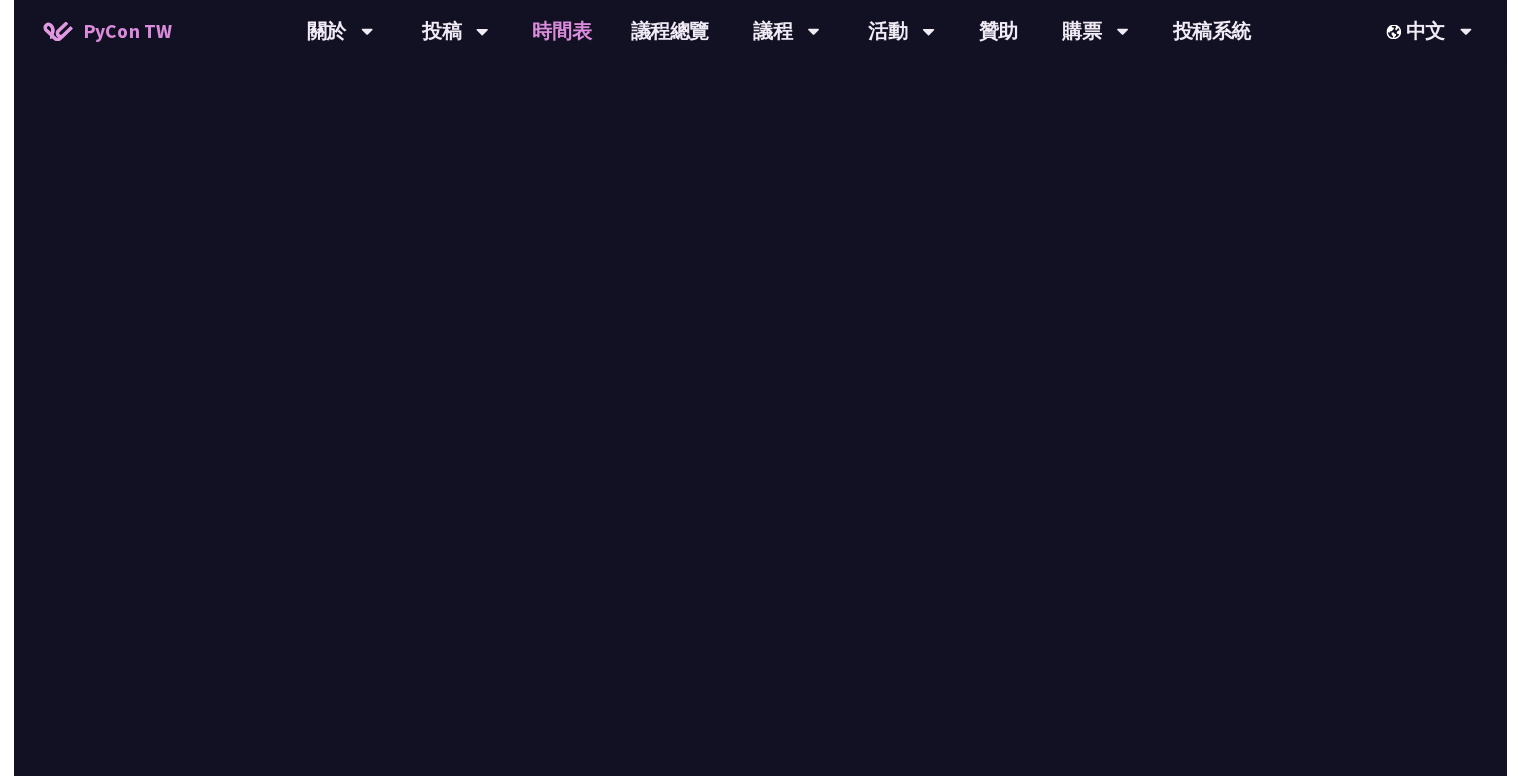 scroll, scrollTop: 2700, scrollLeft: 0, axis: vertical 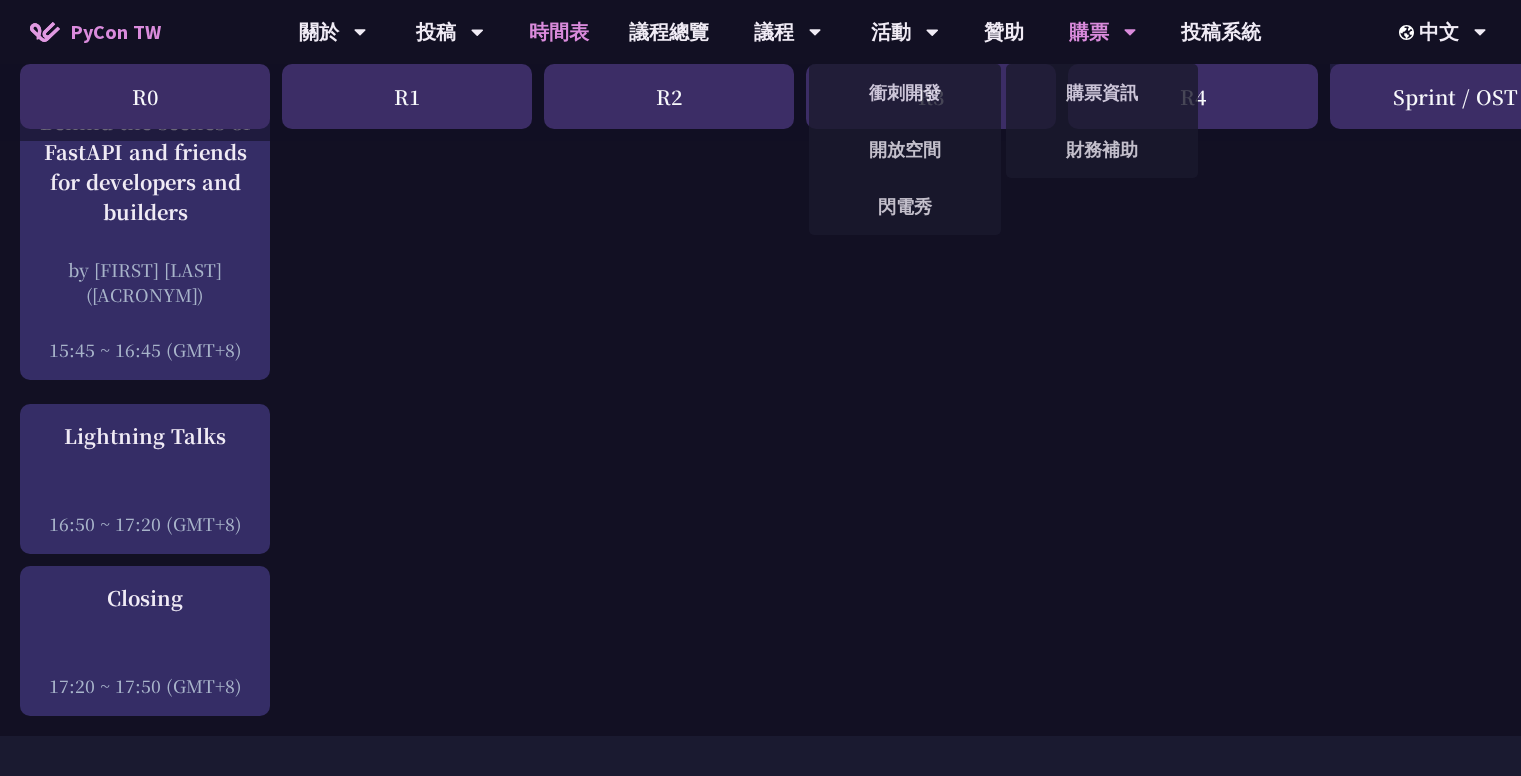 click on "購票" at bounding box center [333, 32] 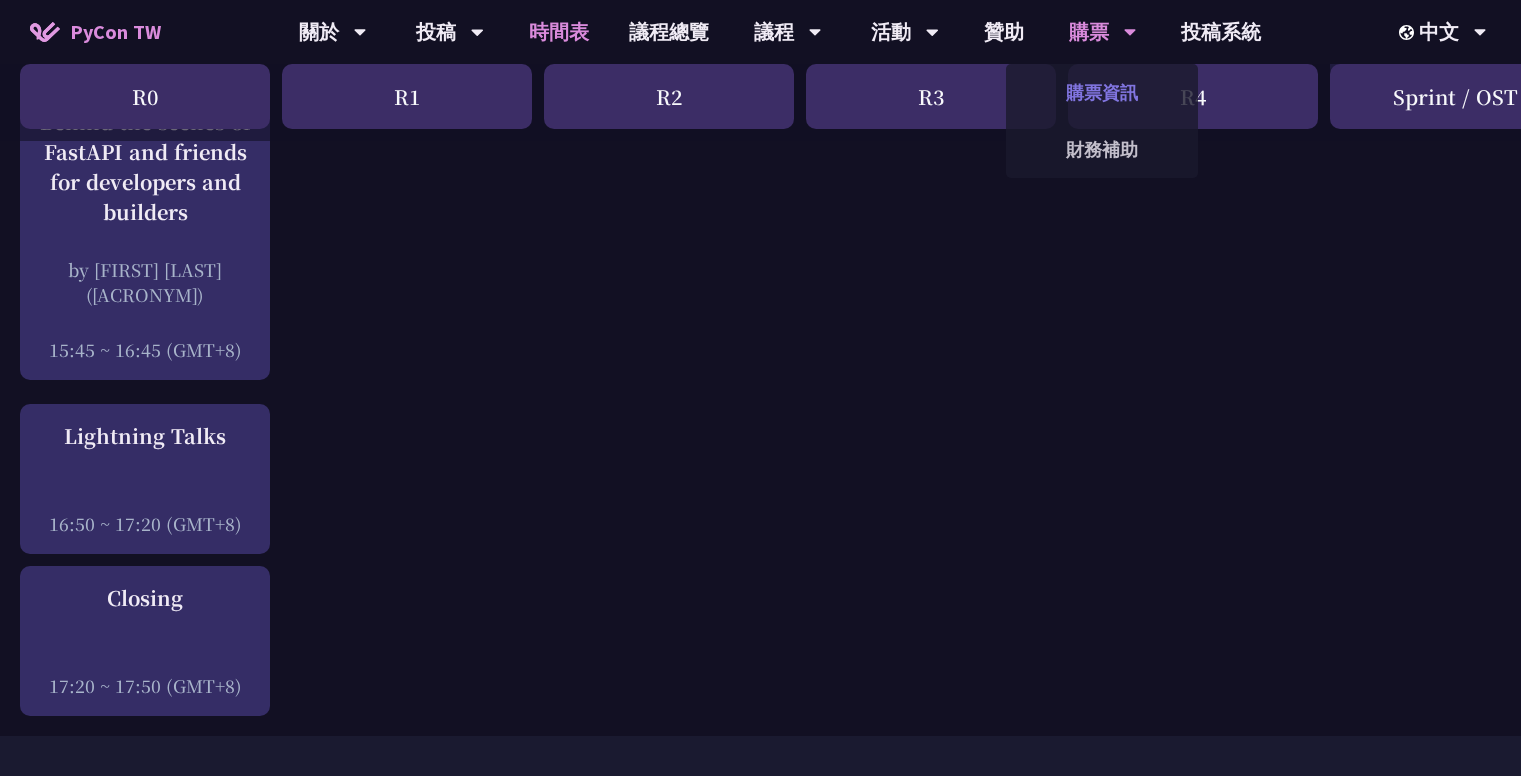 click on "購票資訊" at bounding box center (1102, 92) 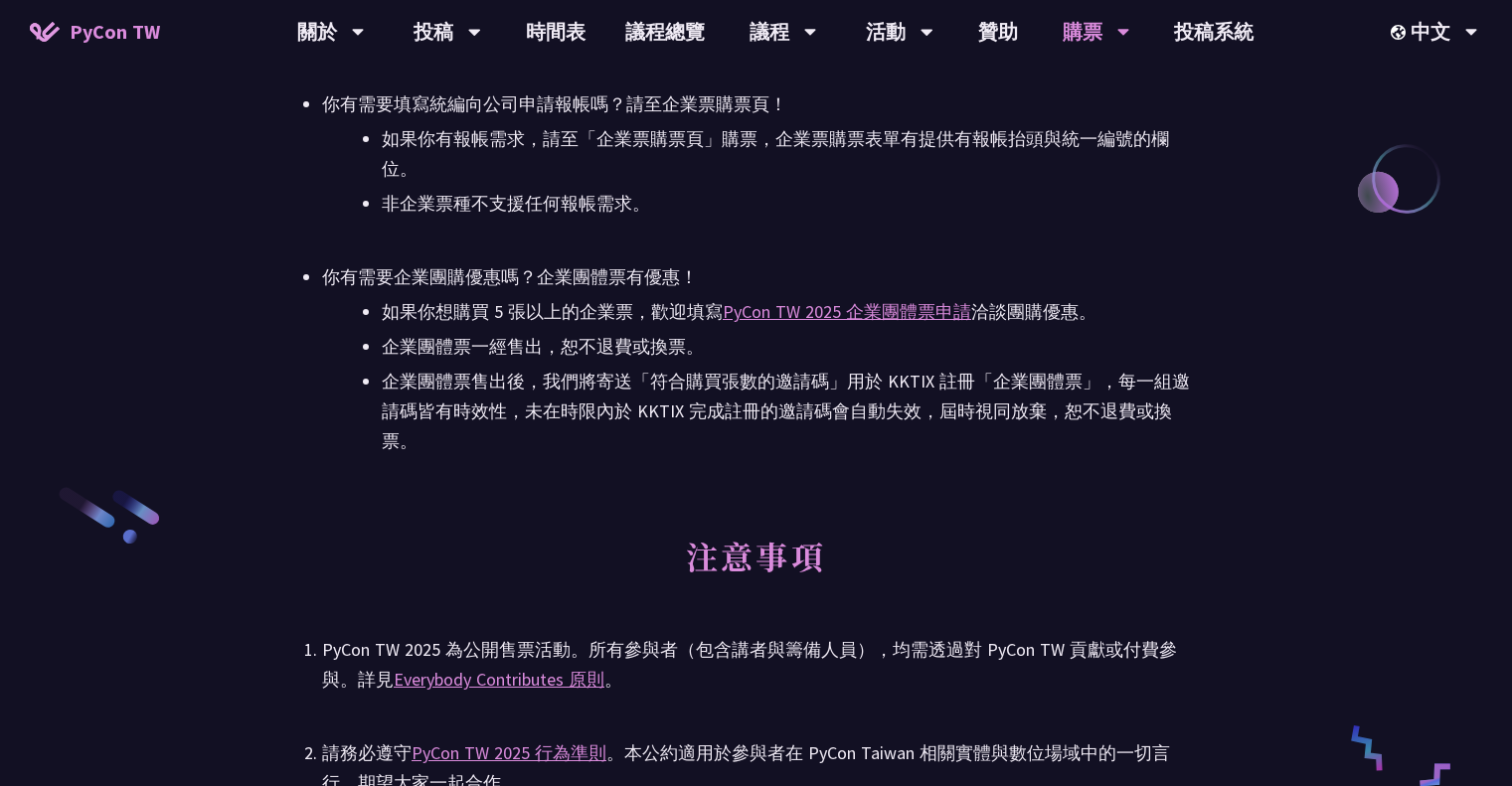 scroll, scrollTop: 2682, scrollLeft: 0, axis: vertical 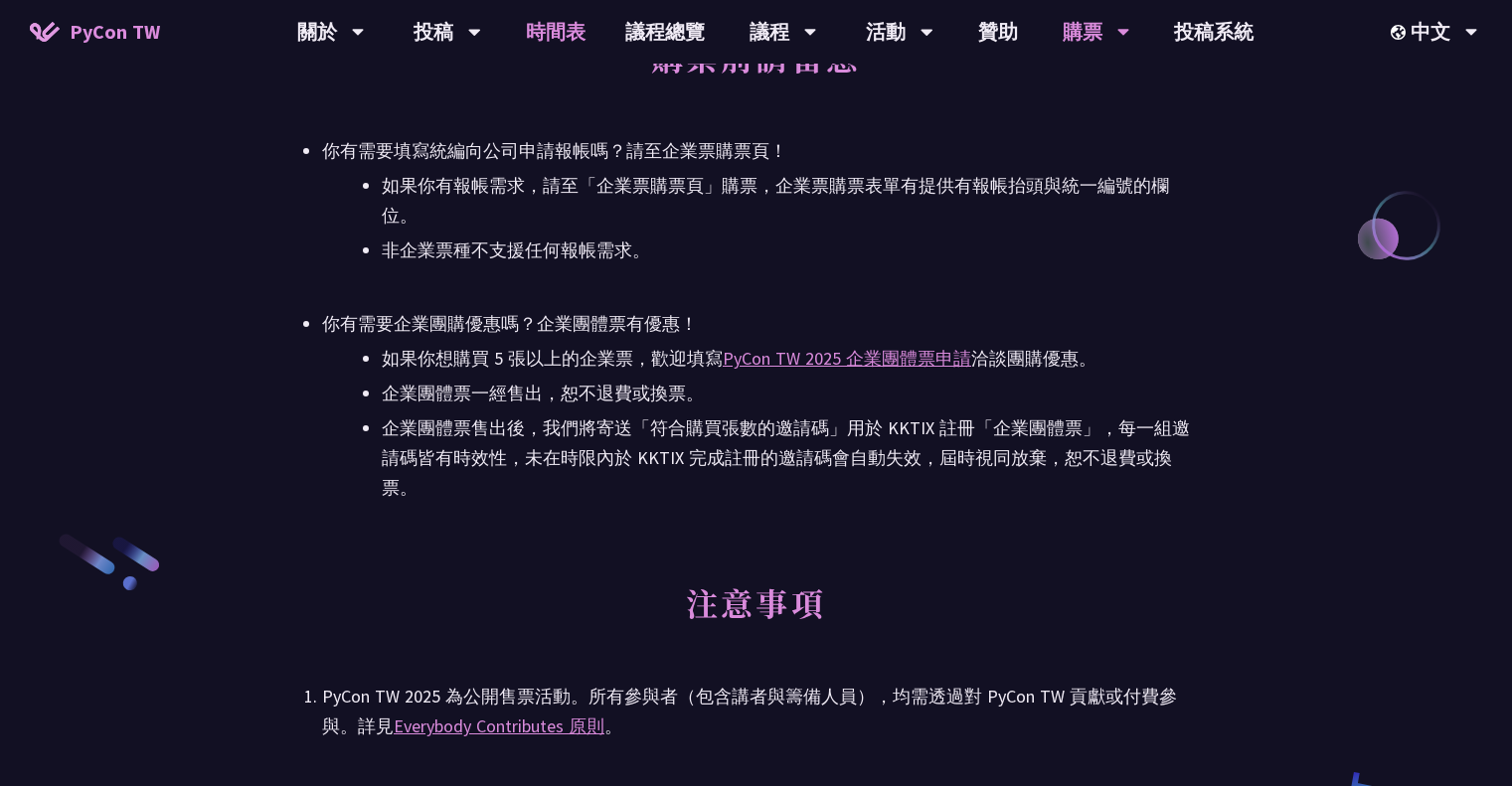 click on "時間表" at bounding box center [556, 32] 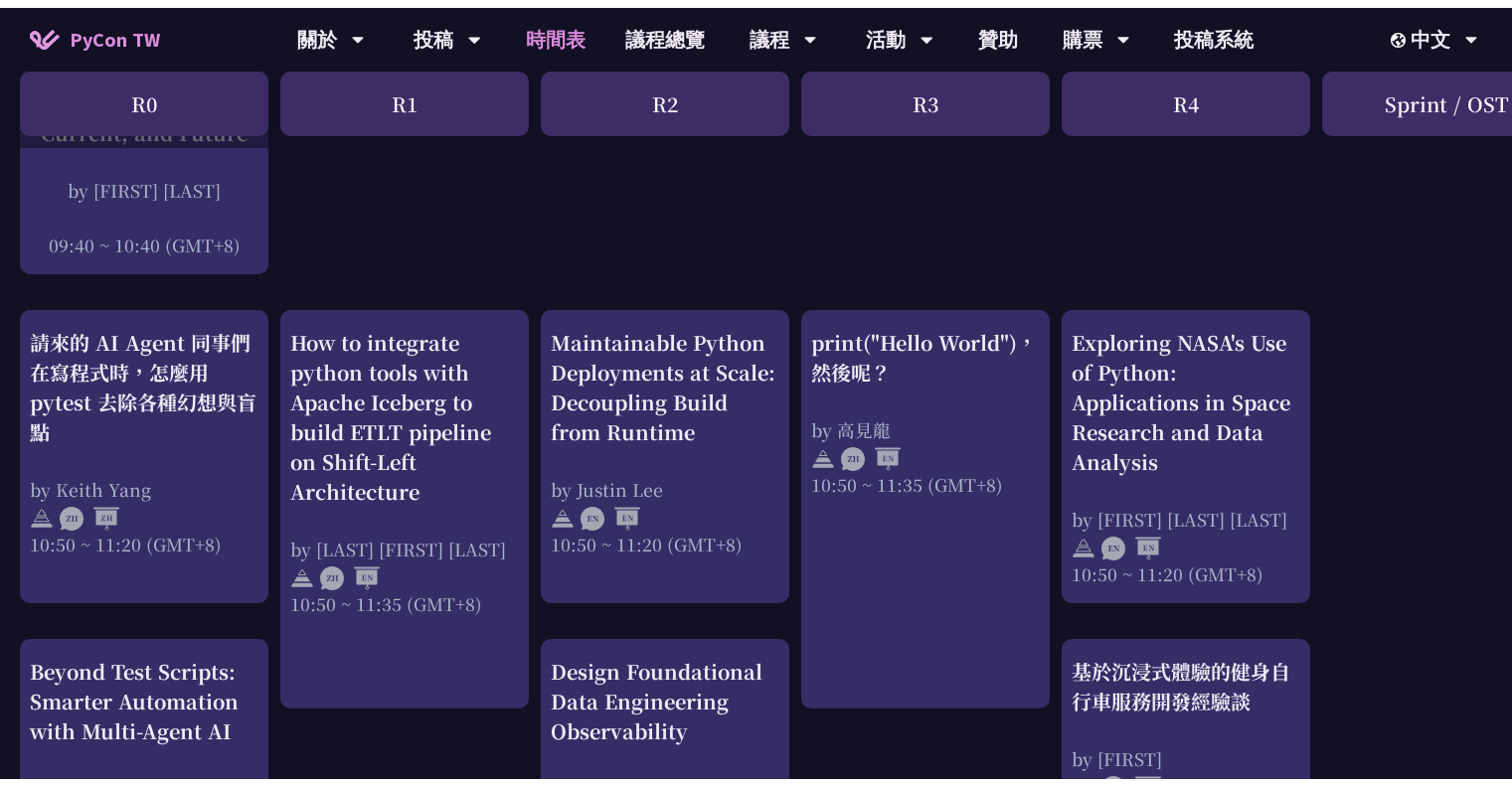 scroll, scrollTop: 0, scrollLeft: 0, axis: both 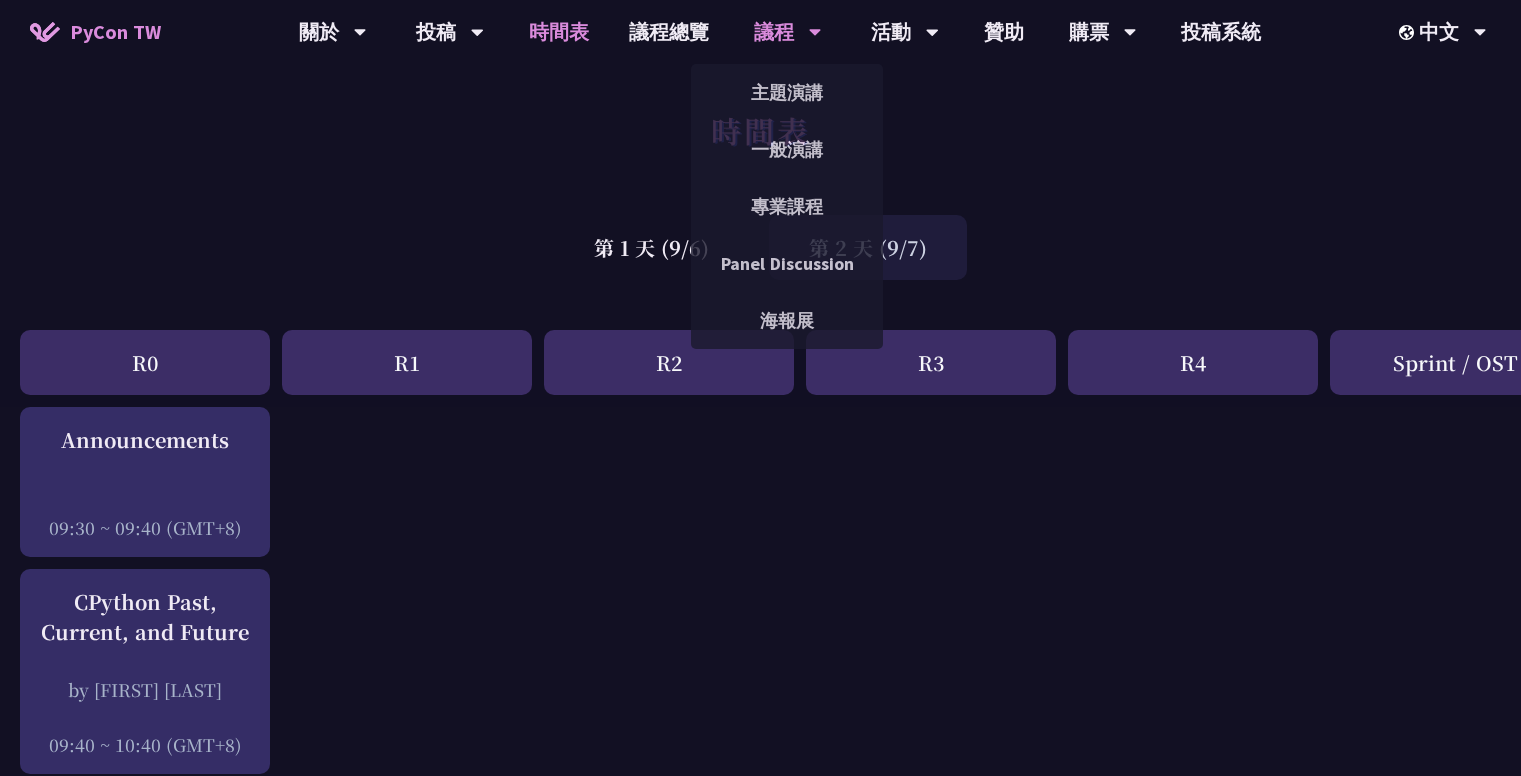 click 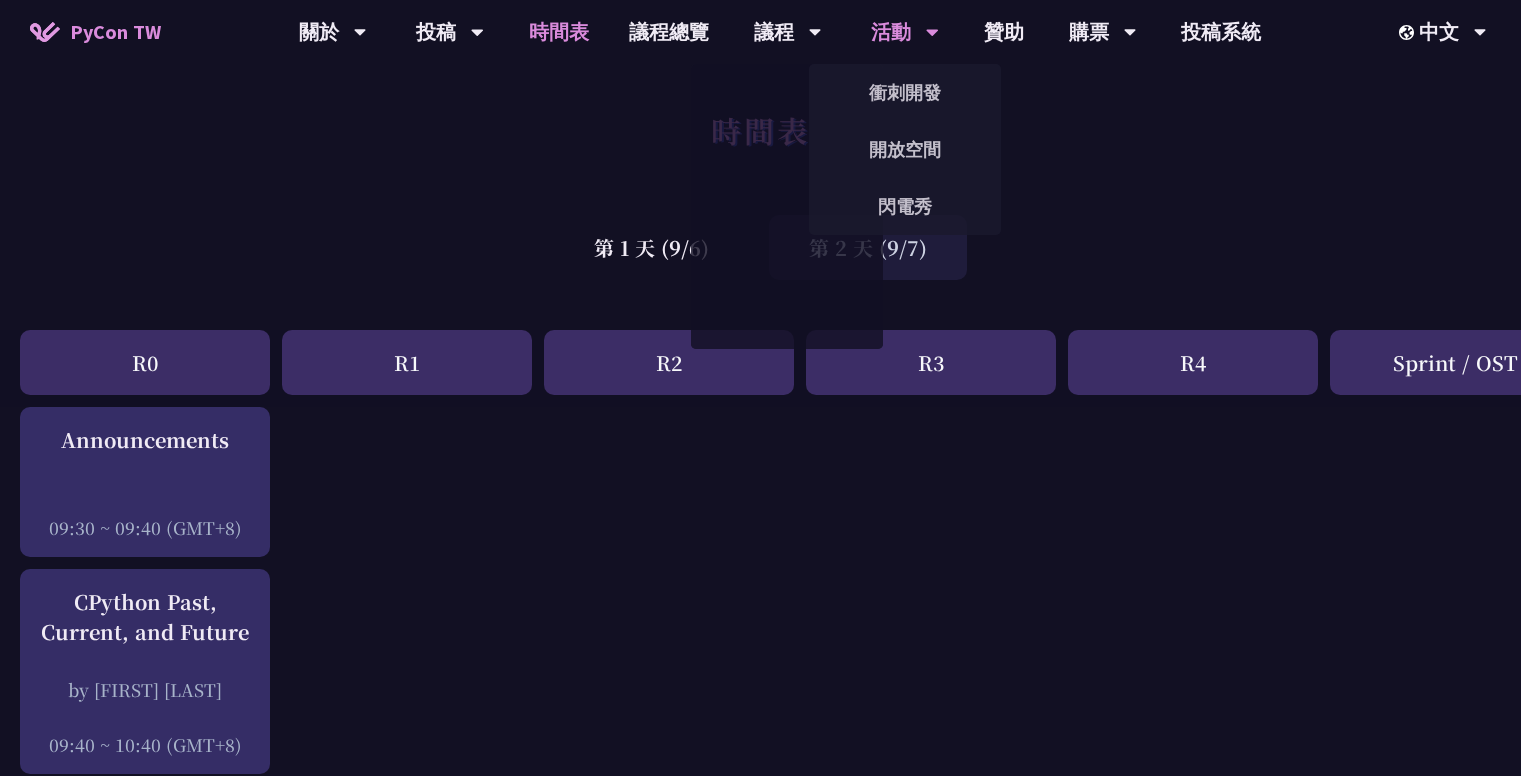 click on "活動" at bounding box center [333, 32] 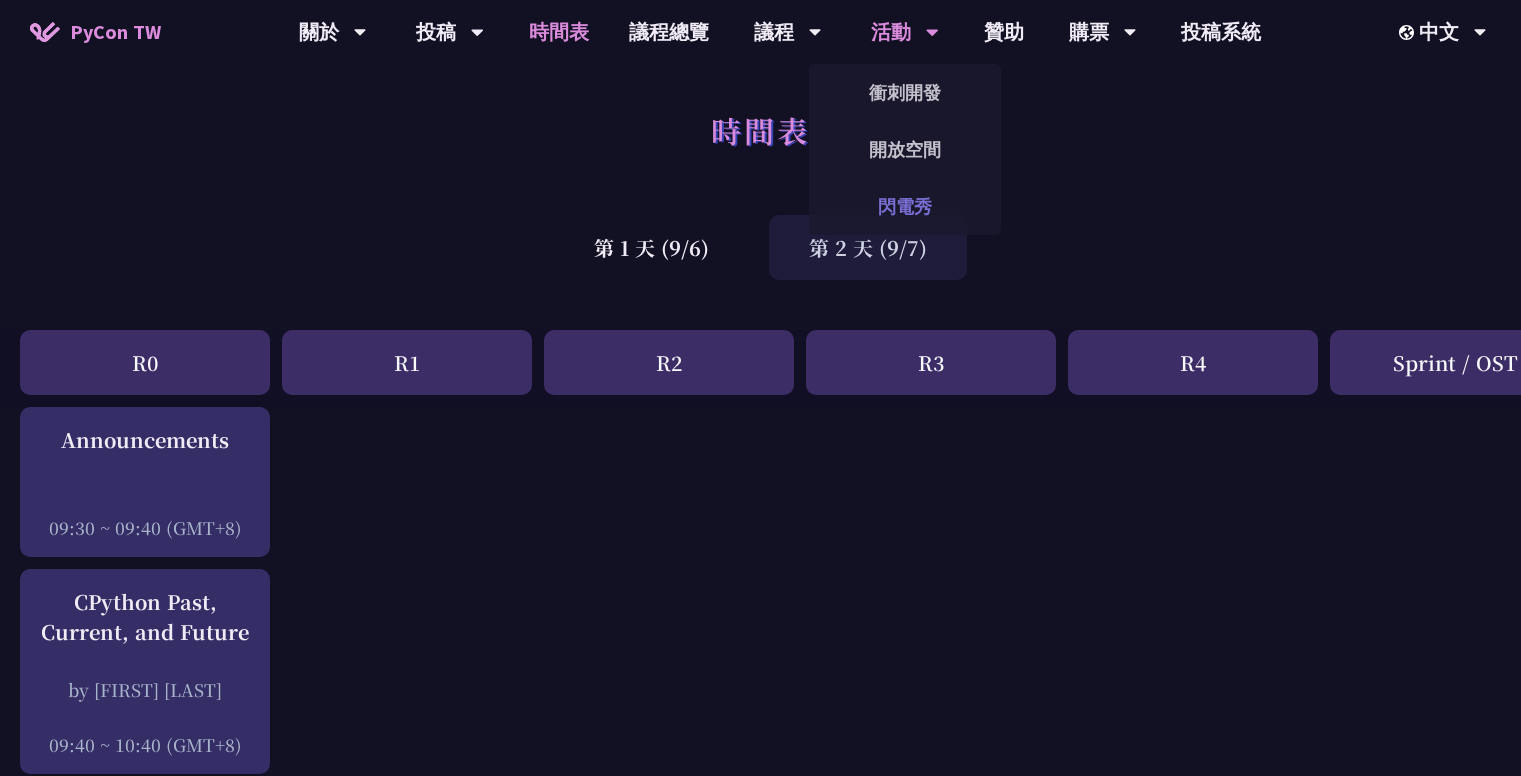 click on "閃電秀" at bounding box center [905, 206] 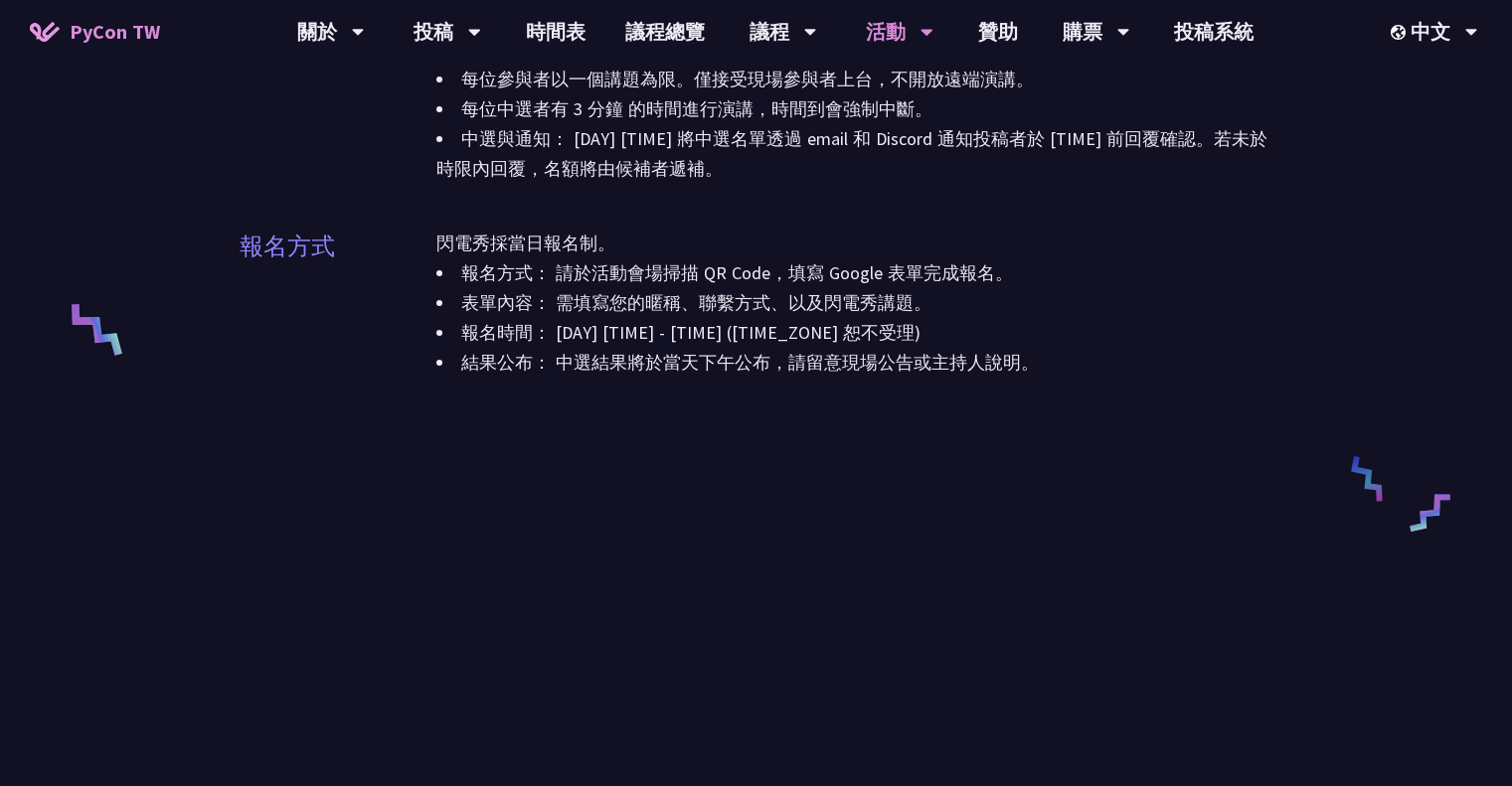 scroll, scrollTop: 795, scrollLeft: 0, axis: vertical 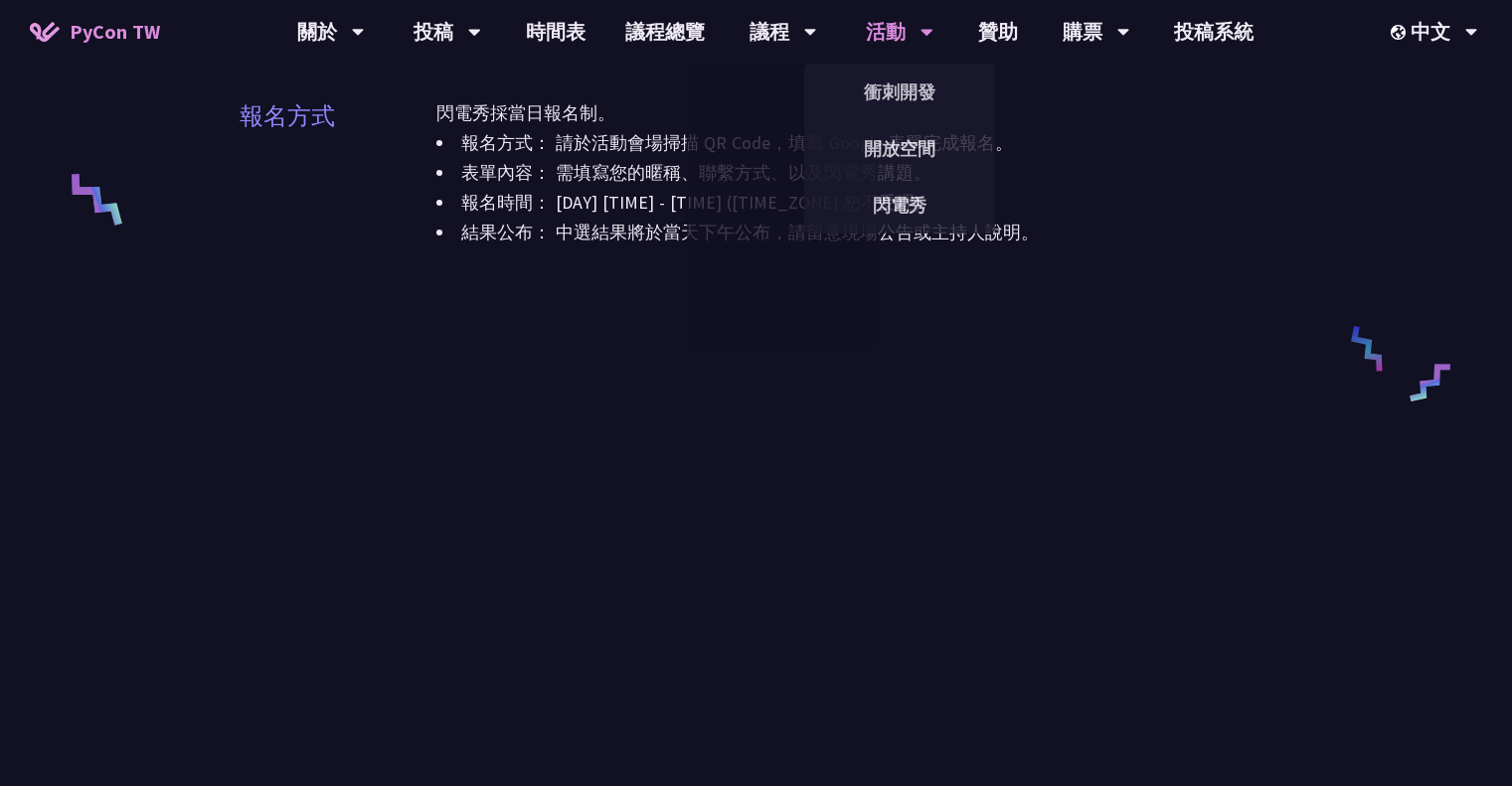 click on "活動" at bounding box center (900, 32) 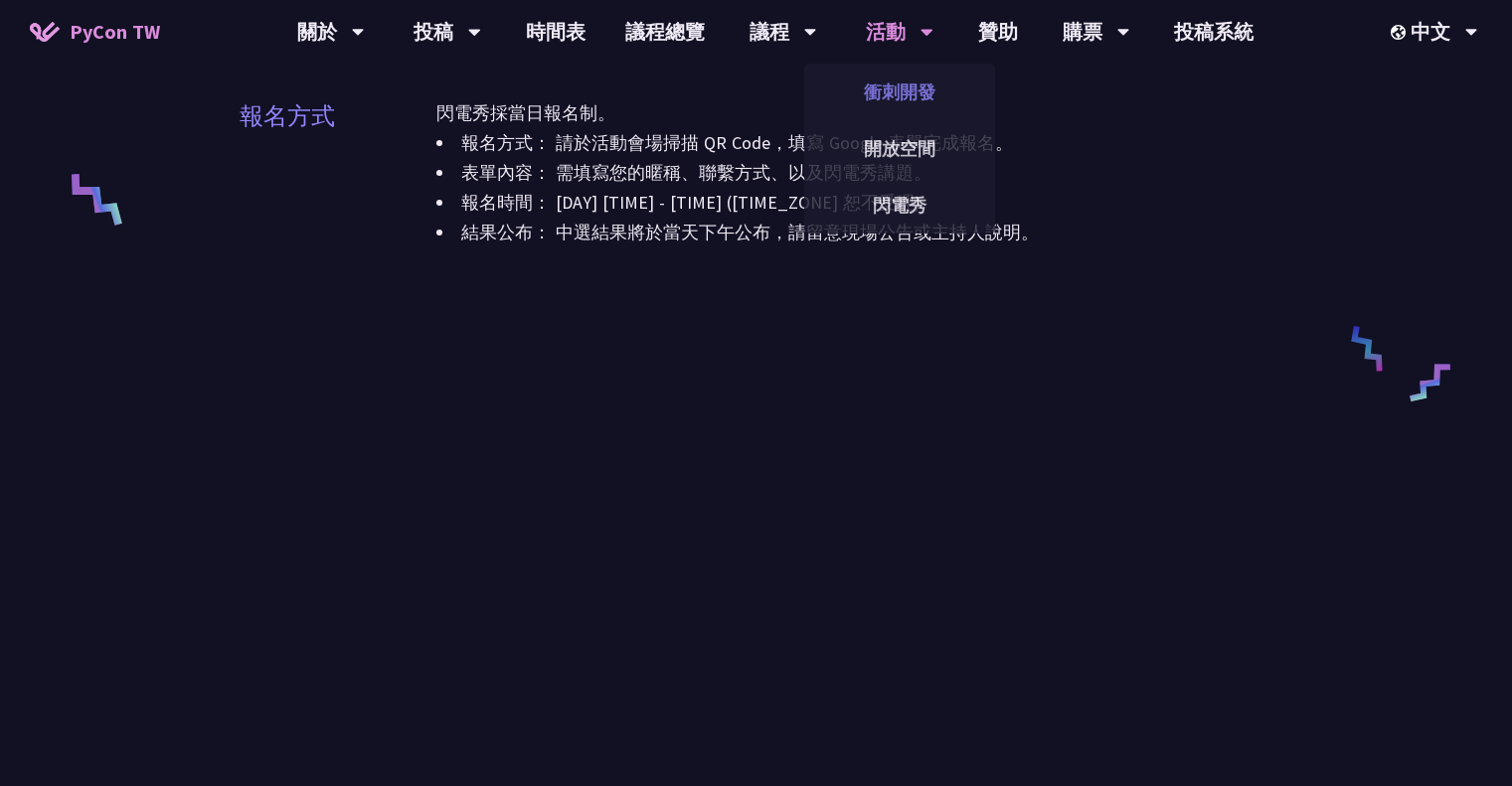 click on "衝刺開發" at bounding box center (900, 91) 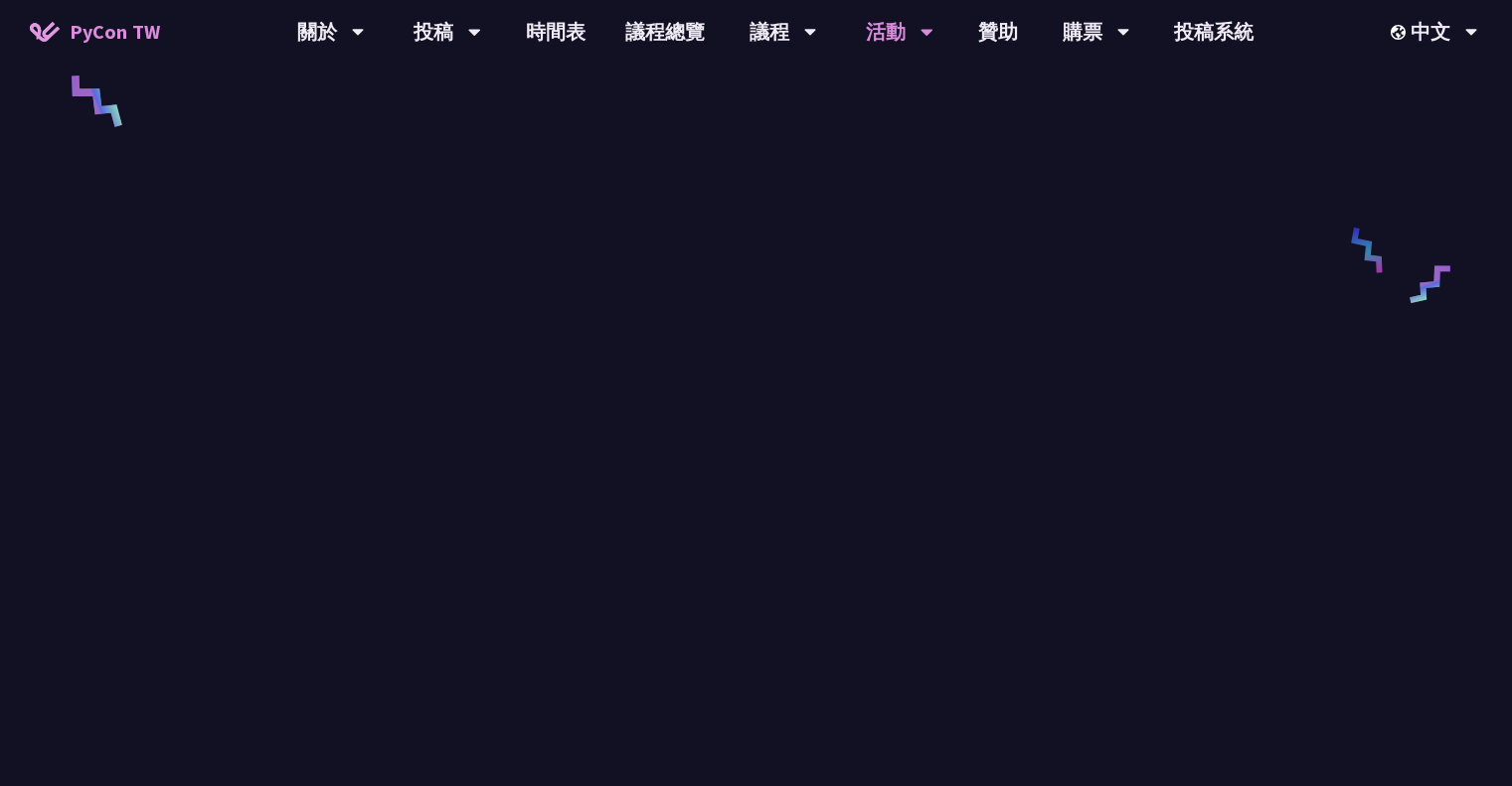scroll, scrollTop: 894, scrollLeft: 0, axis: vertical 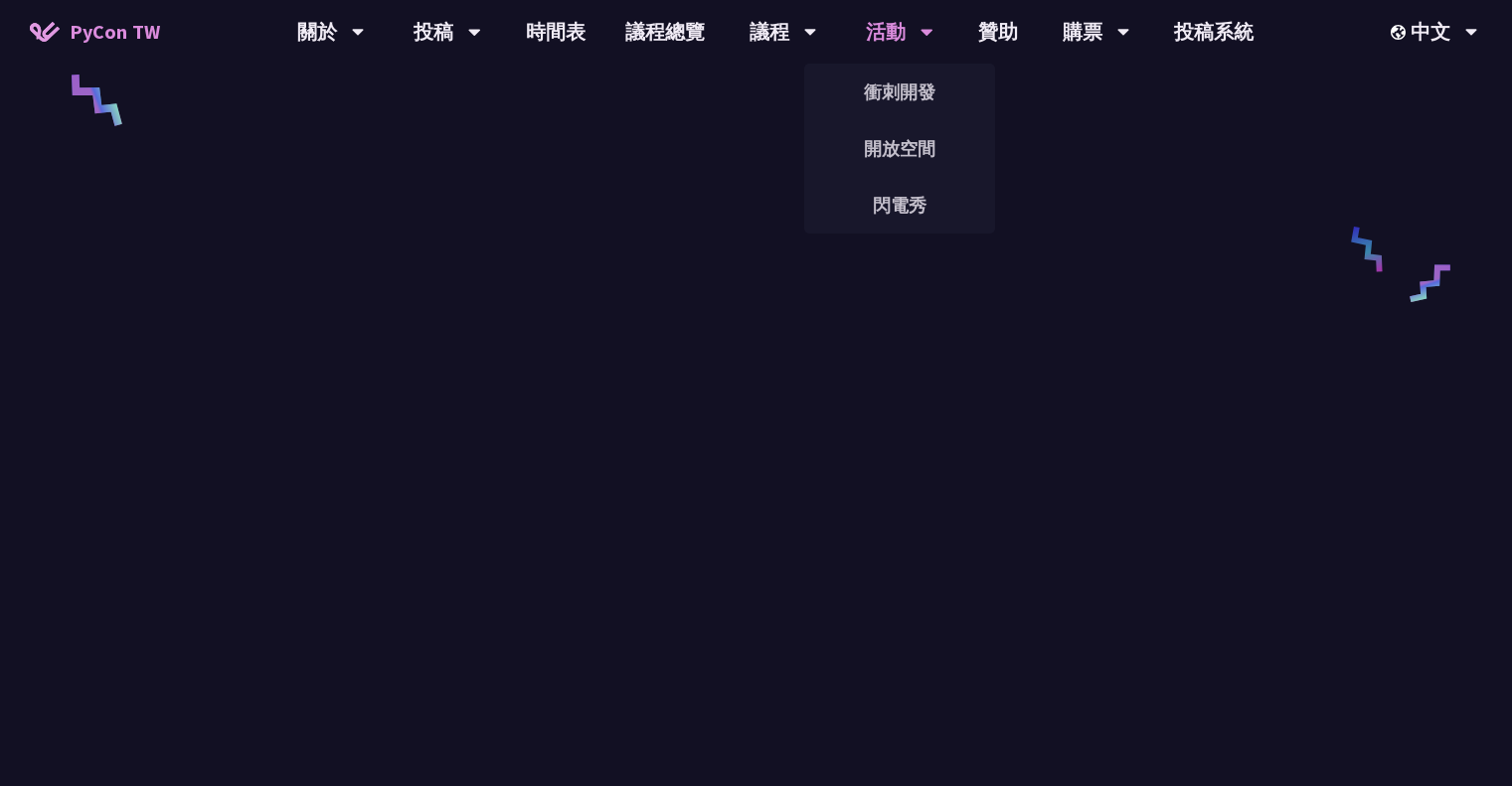 click on "活動" at bounding box center (900, 32) 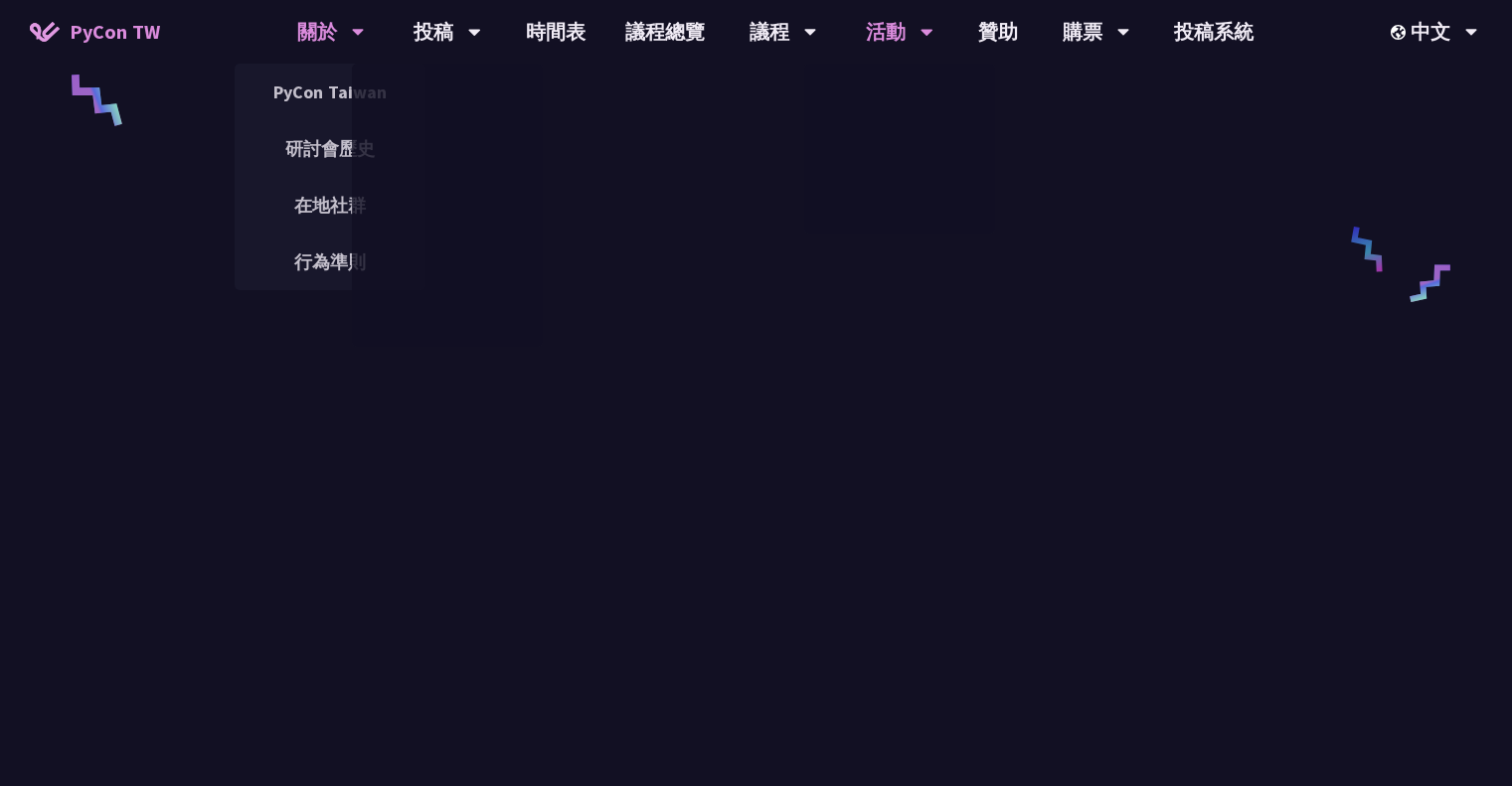 click on "關於" at bounding box center (331, 32) 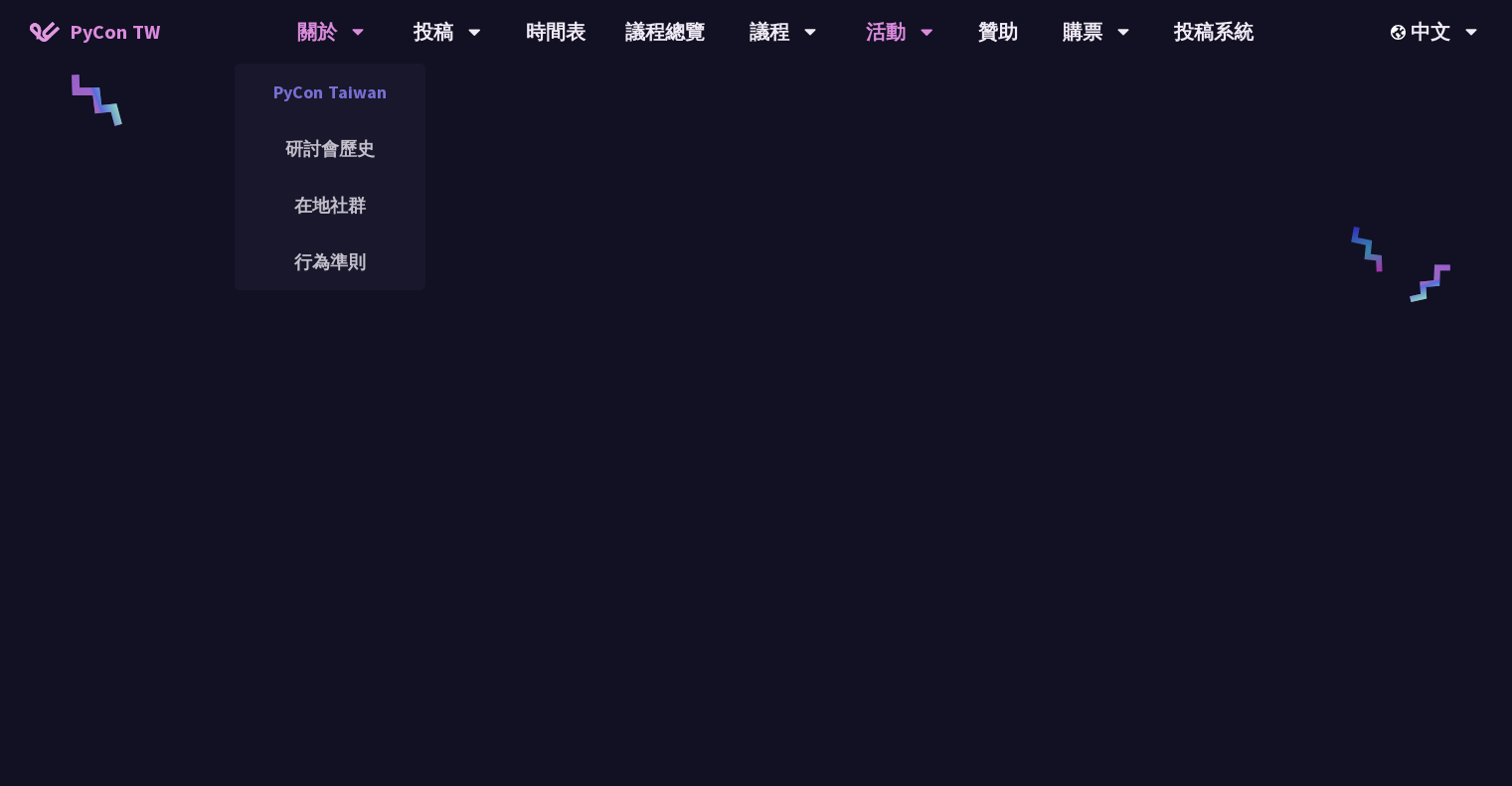 click on "PyCon Taiwan" at bounding box center [330, 91] 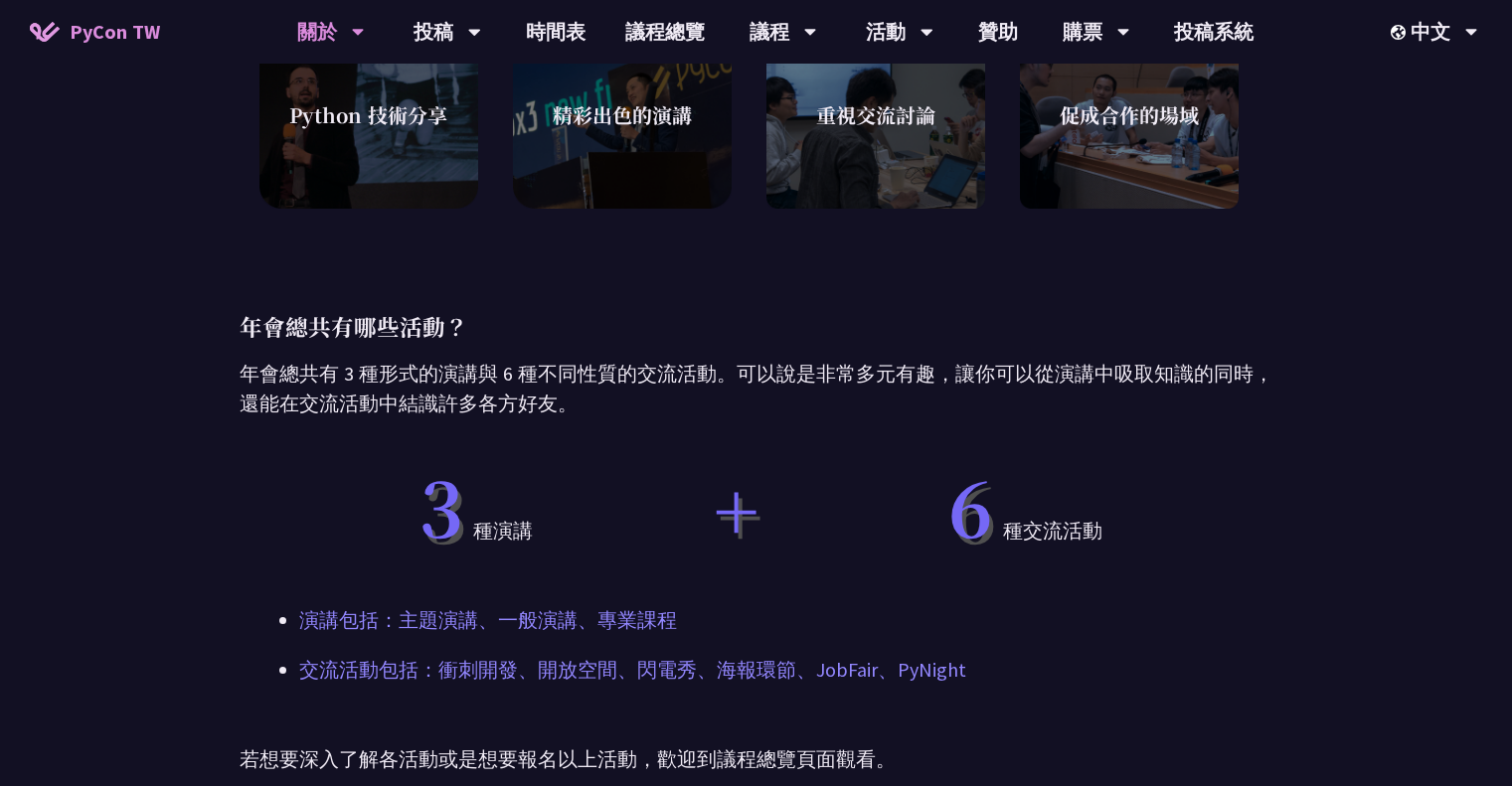 scroll, scrollTop: 163, scrollLeft: 0, axis: vertical 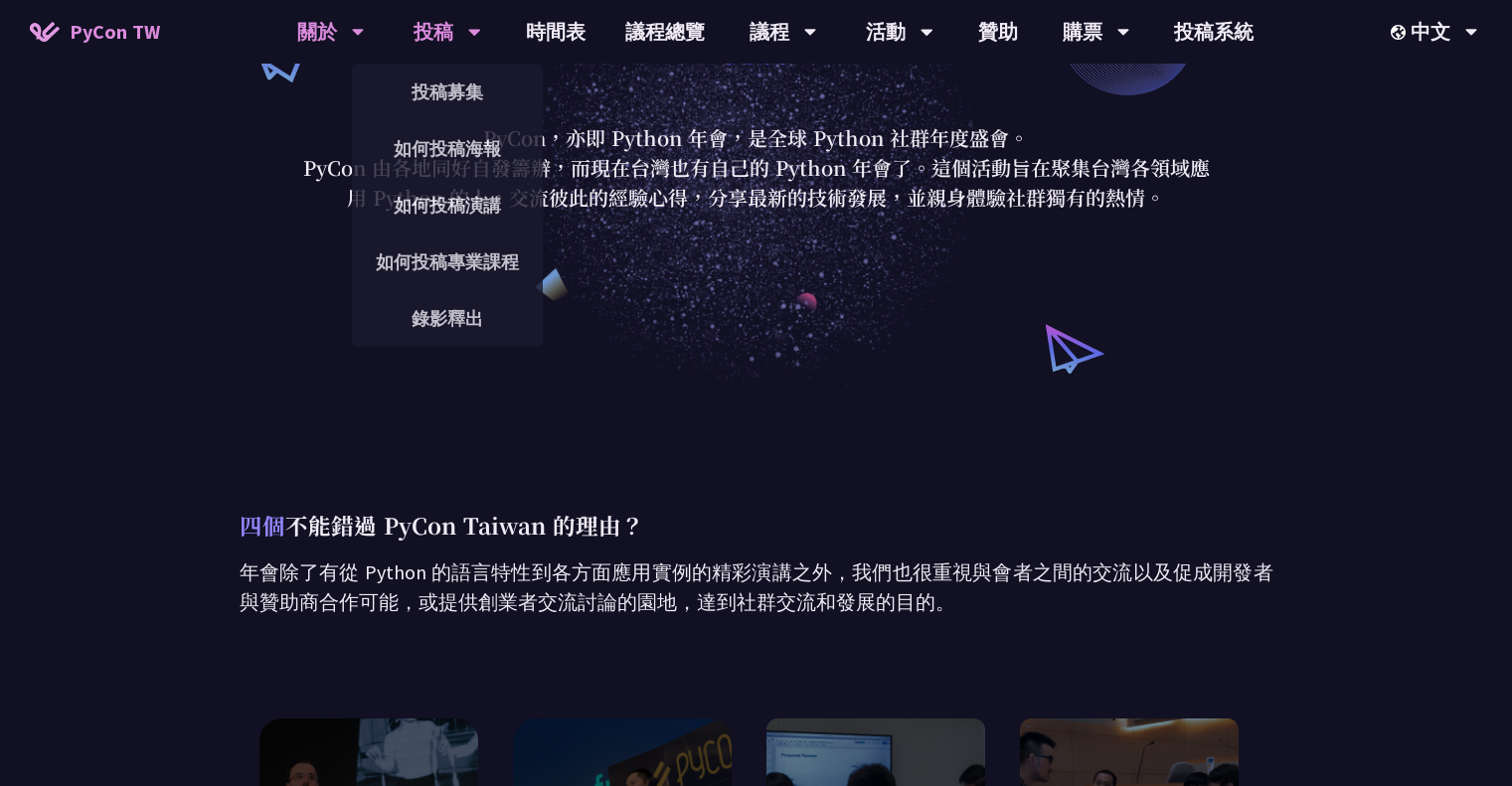 click 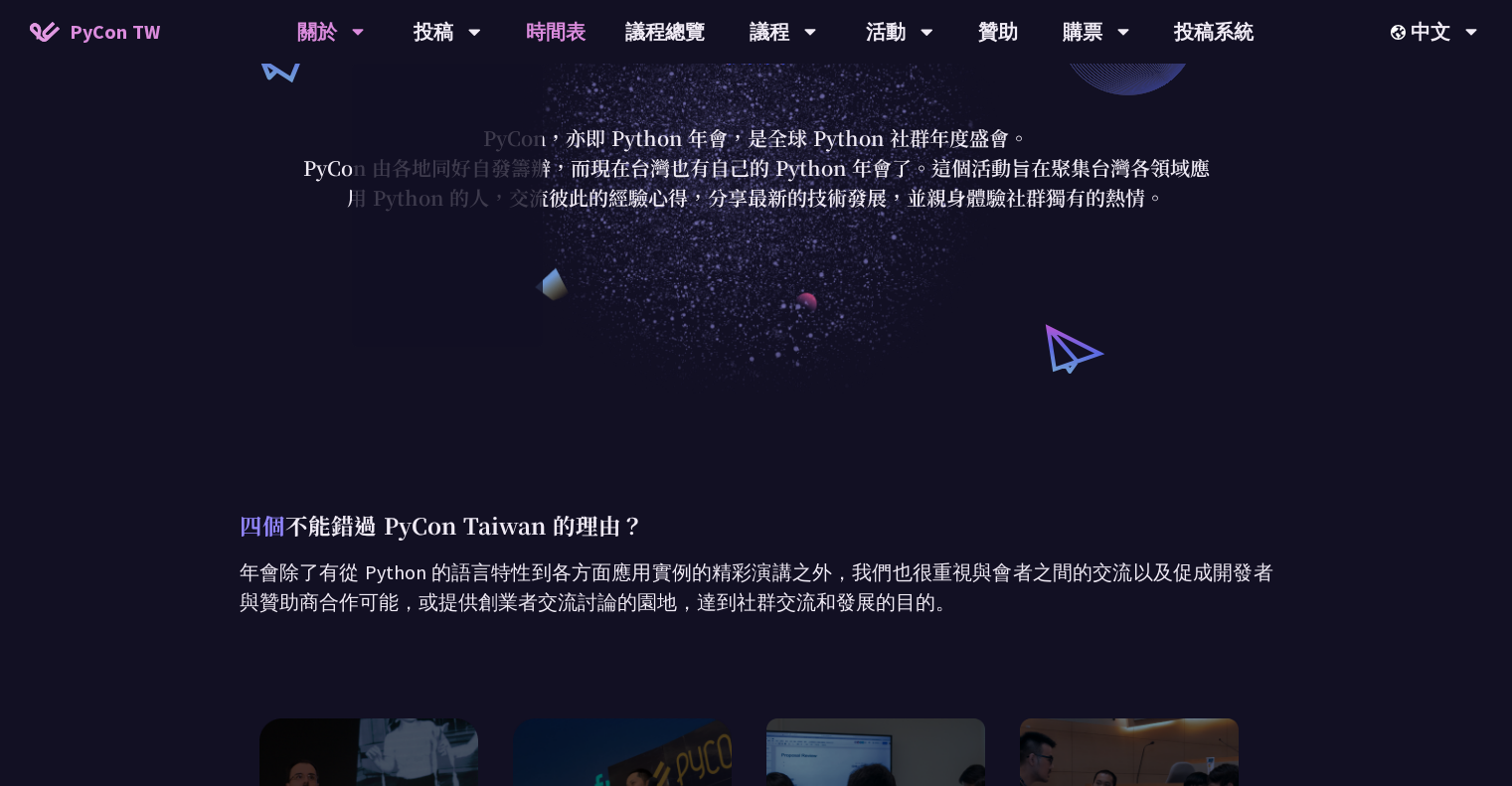 click on "時間表" at bounding box center [556, 32] 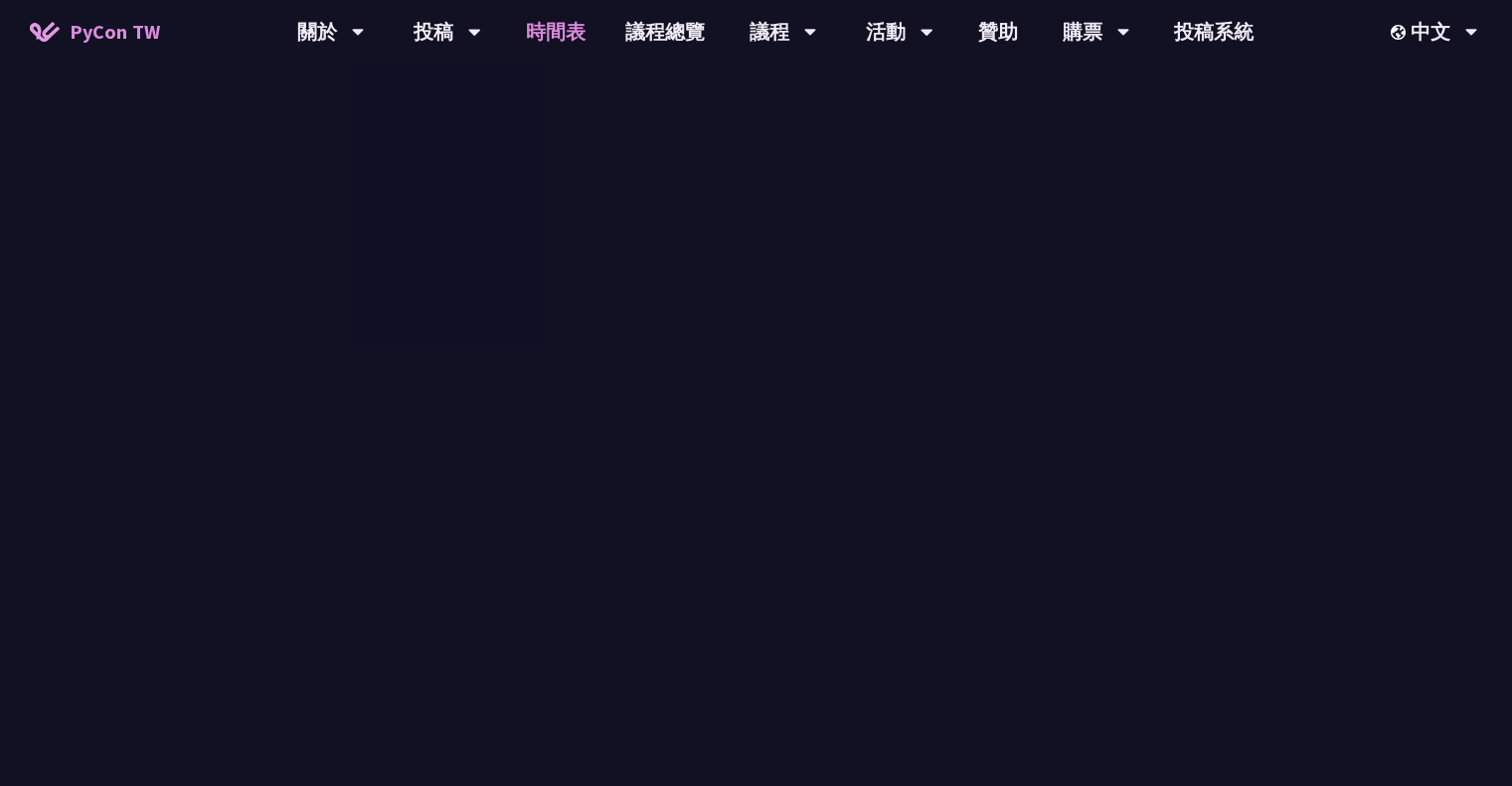 scroll, scrollTop: 0, scrollLeft: 0, axis: both 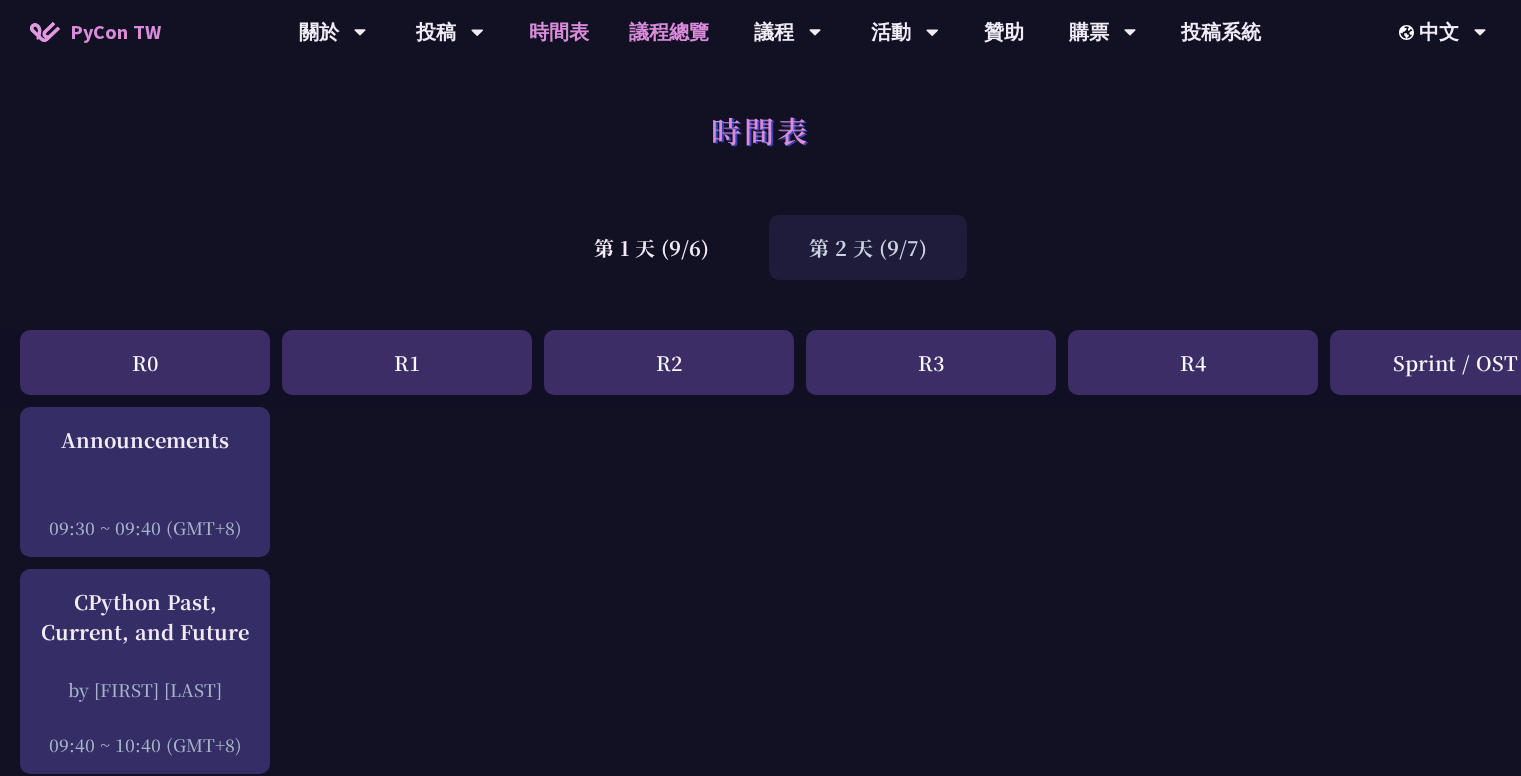 click on "議程總覽" at bounding box center (669, 32) 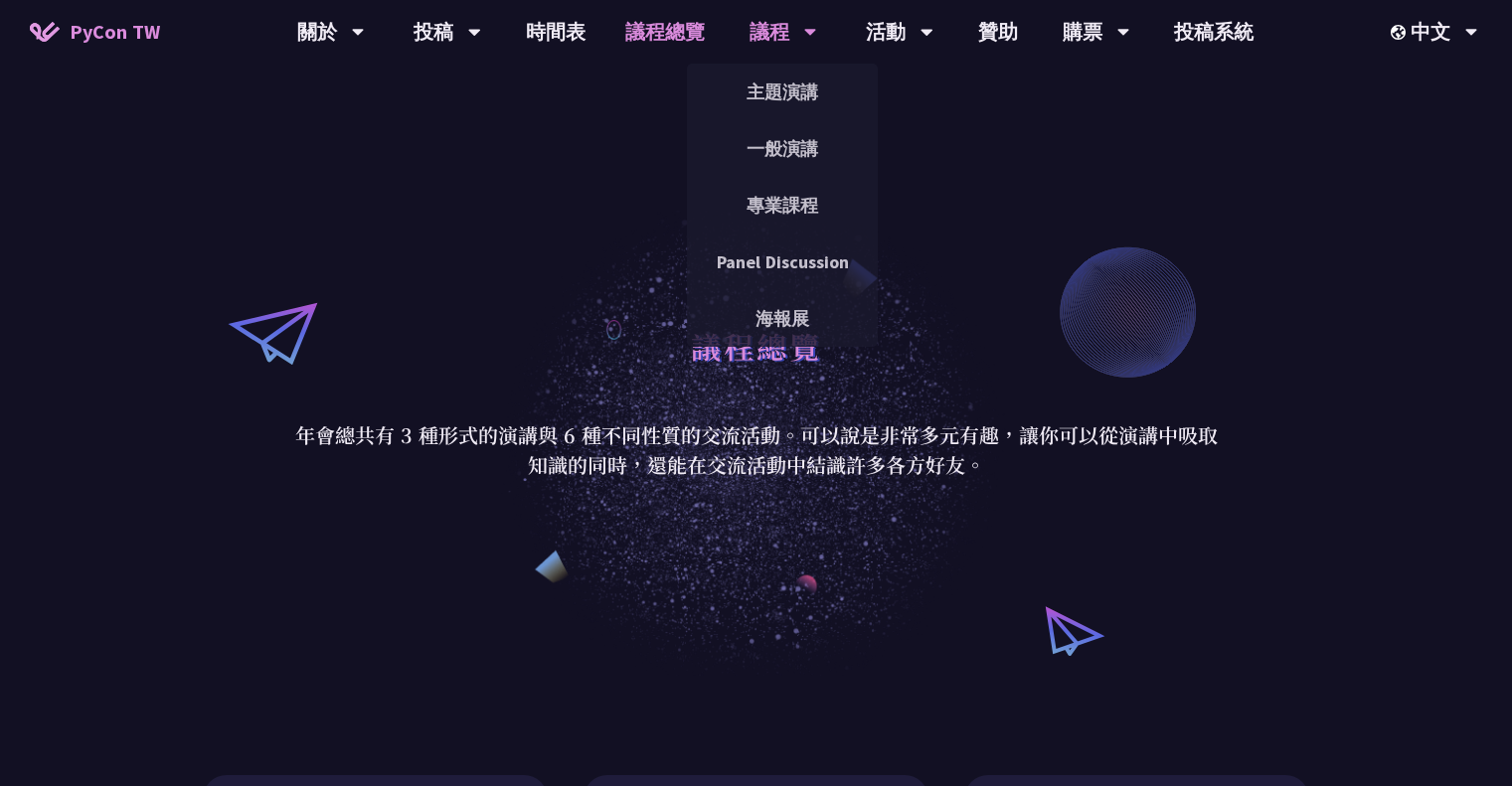 click on "議程
主題演講
一般演講
專業課程
Panel Discussion
海報展" at bounding box center [783, 32] 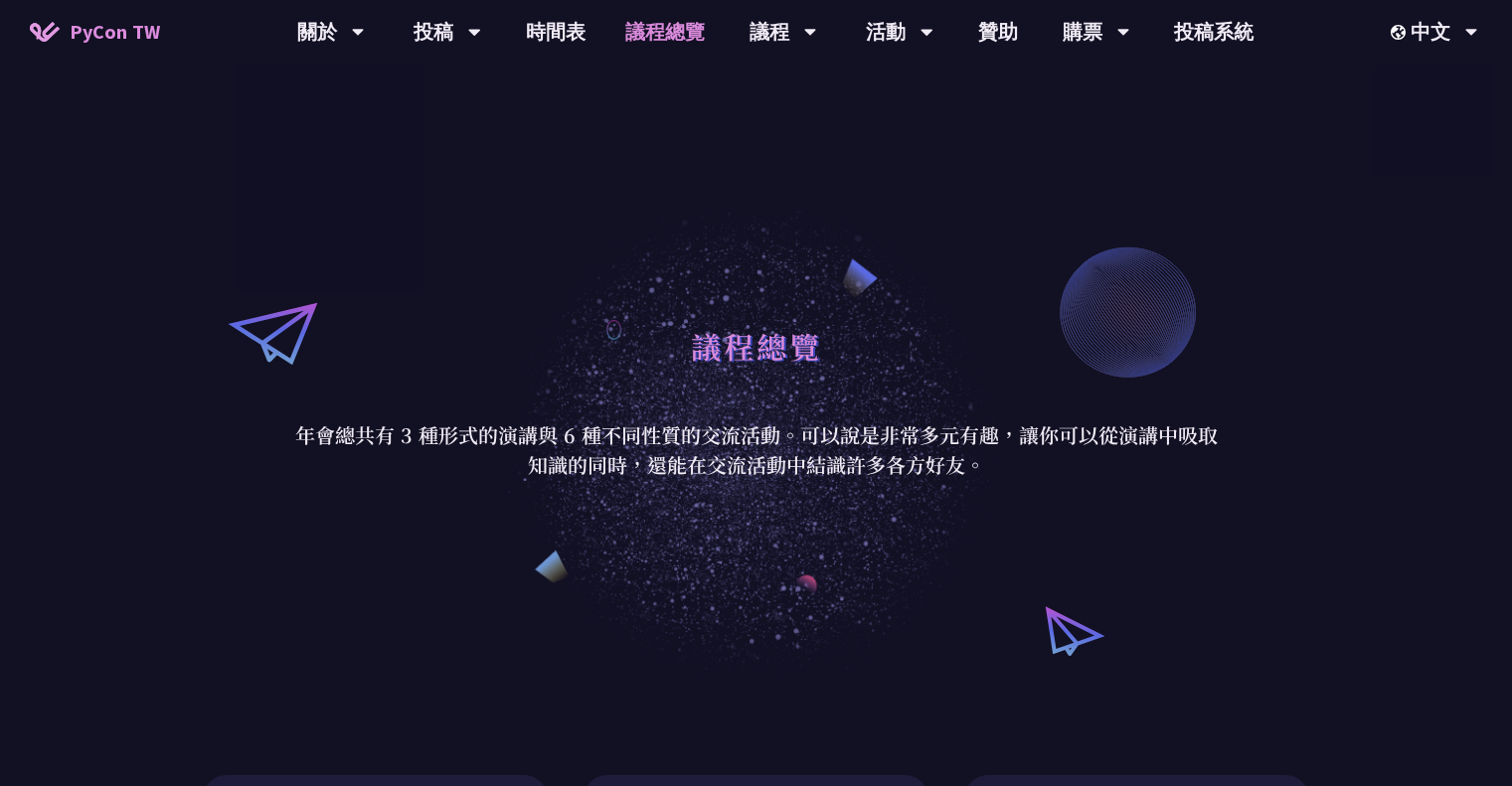 click on "PyCon TW" at bounding box center (114, 32) 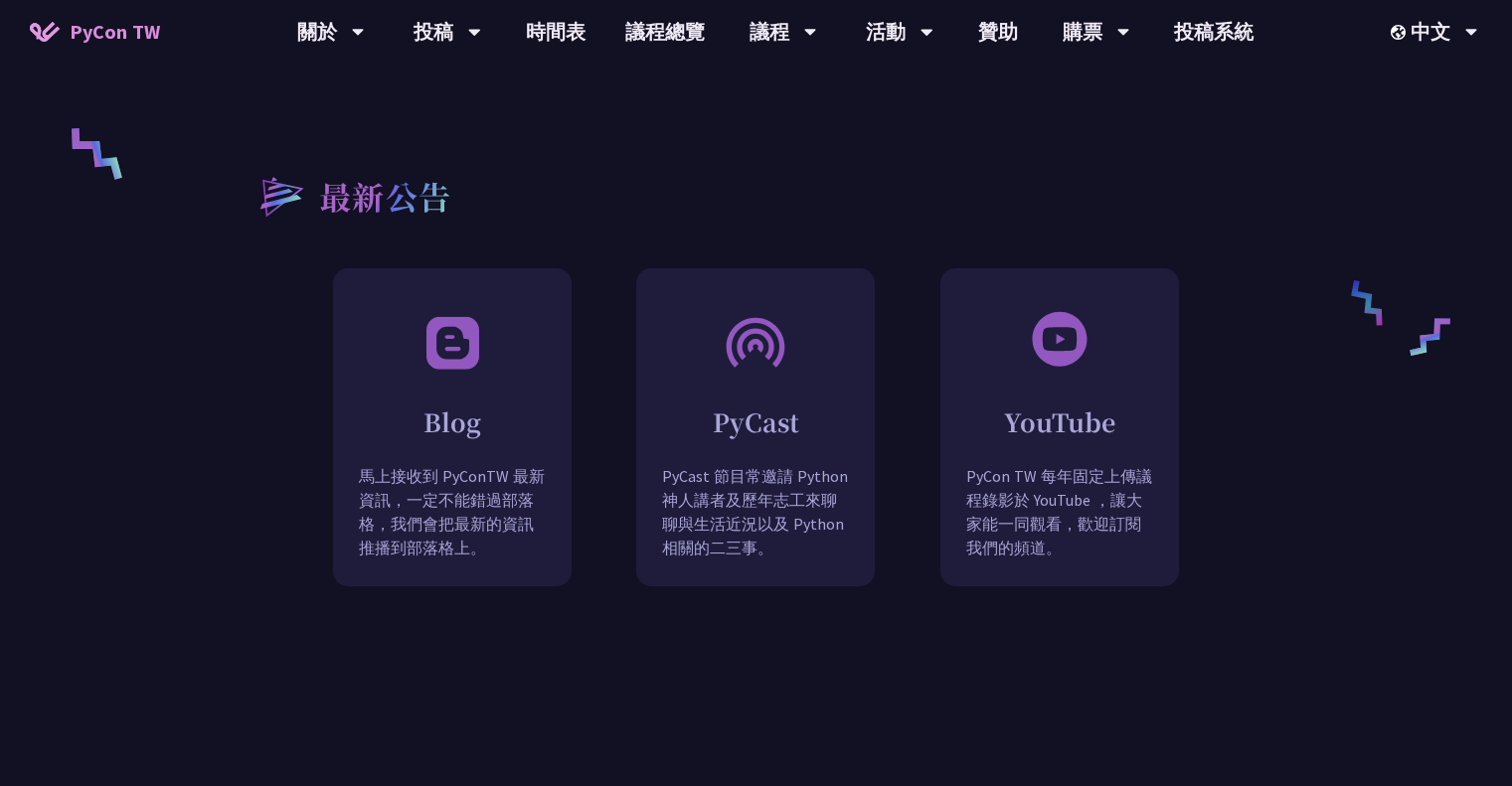 scroll, scrollTop: 1590, scrollLeft: 0, axis: vertical 